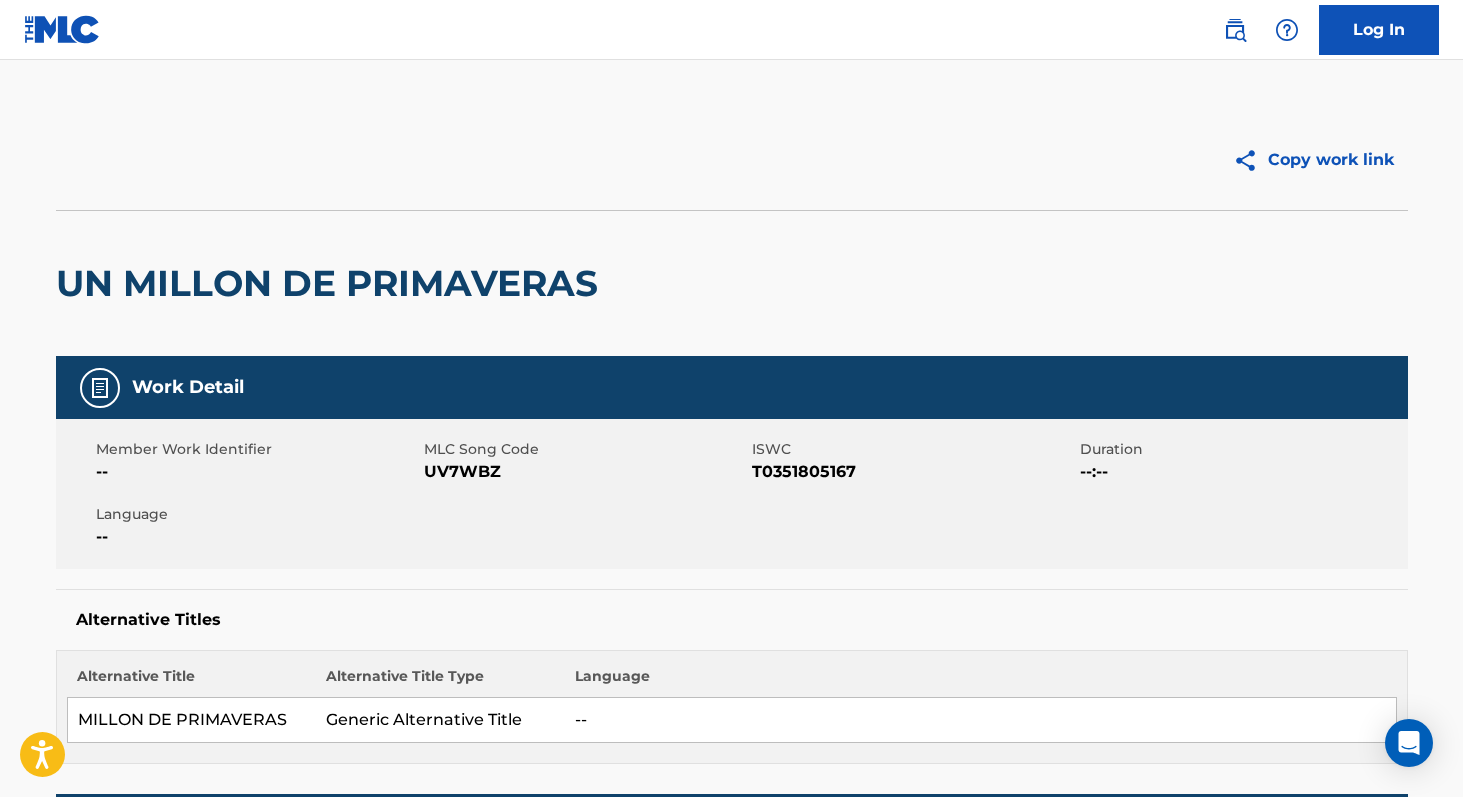 scroll, scrollTop: 0, scrollLeft: 0, axis: both 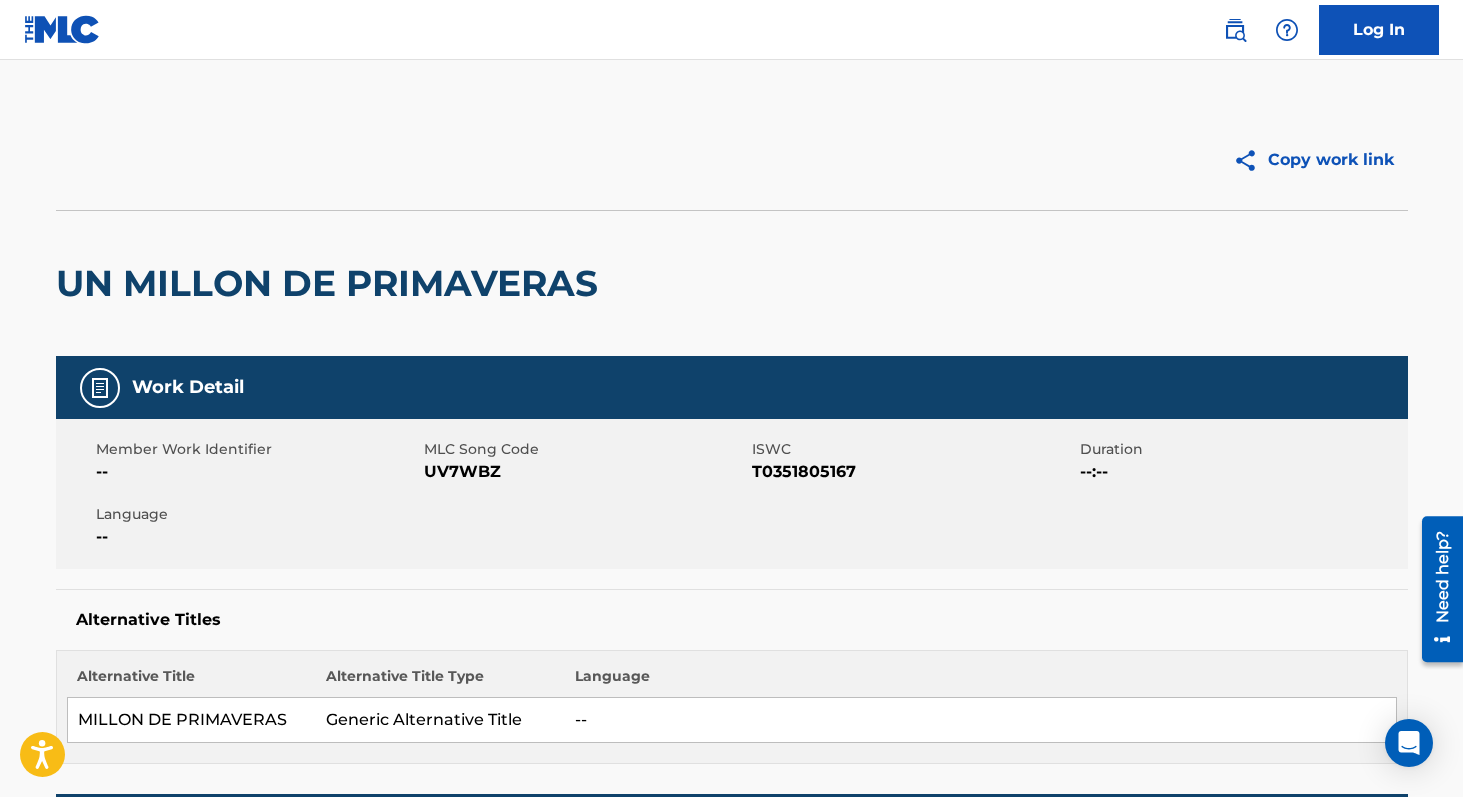 click on "UV7WBZ" at bounding box center (585, 472) 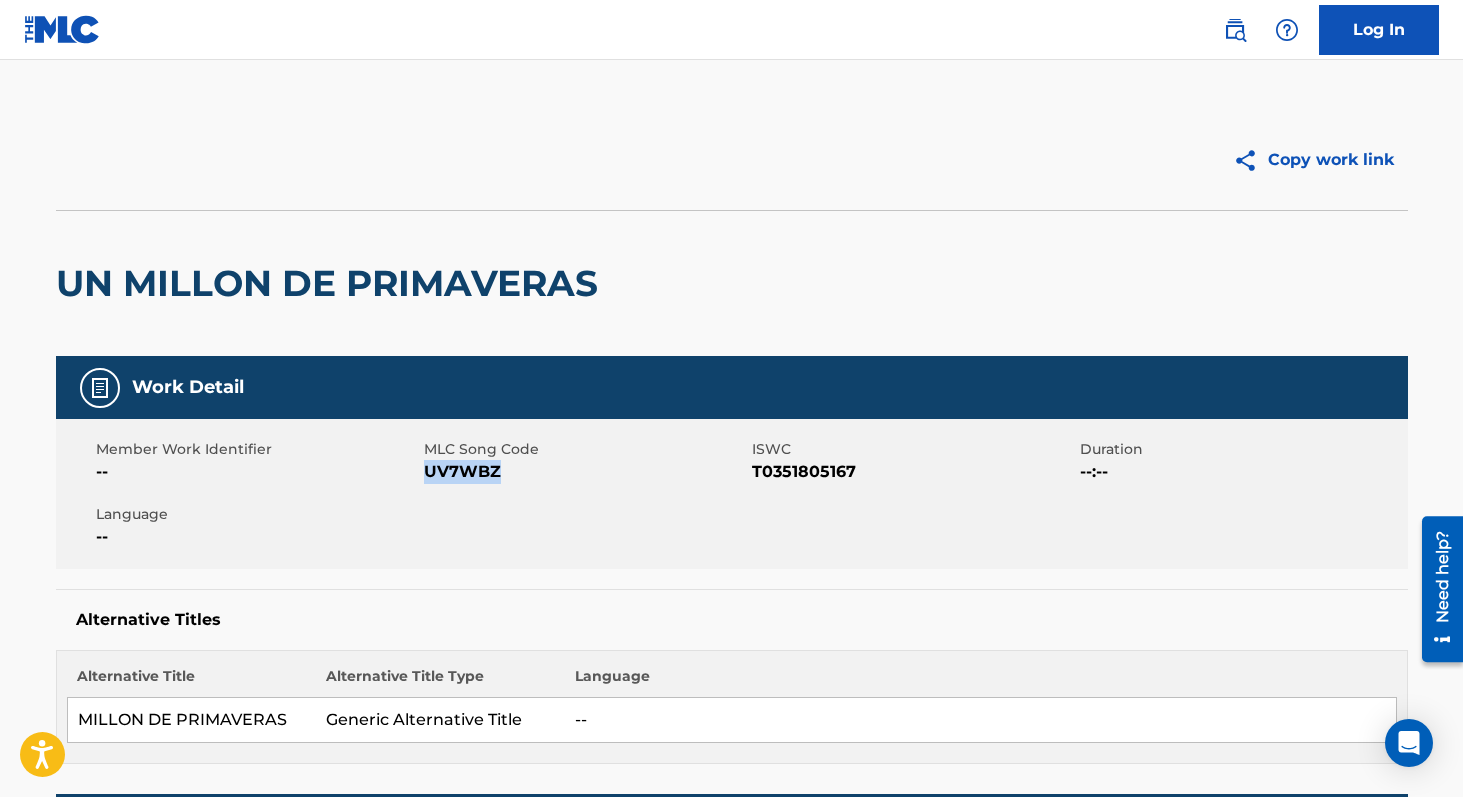 copy on "UV7WBZ" 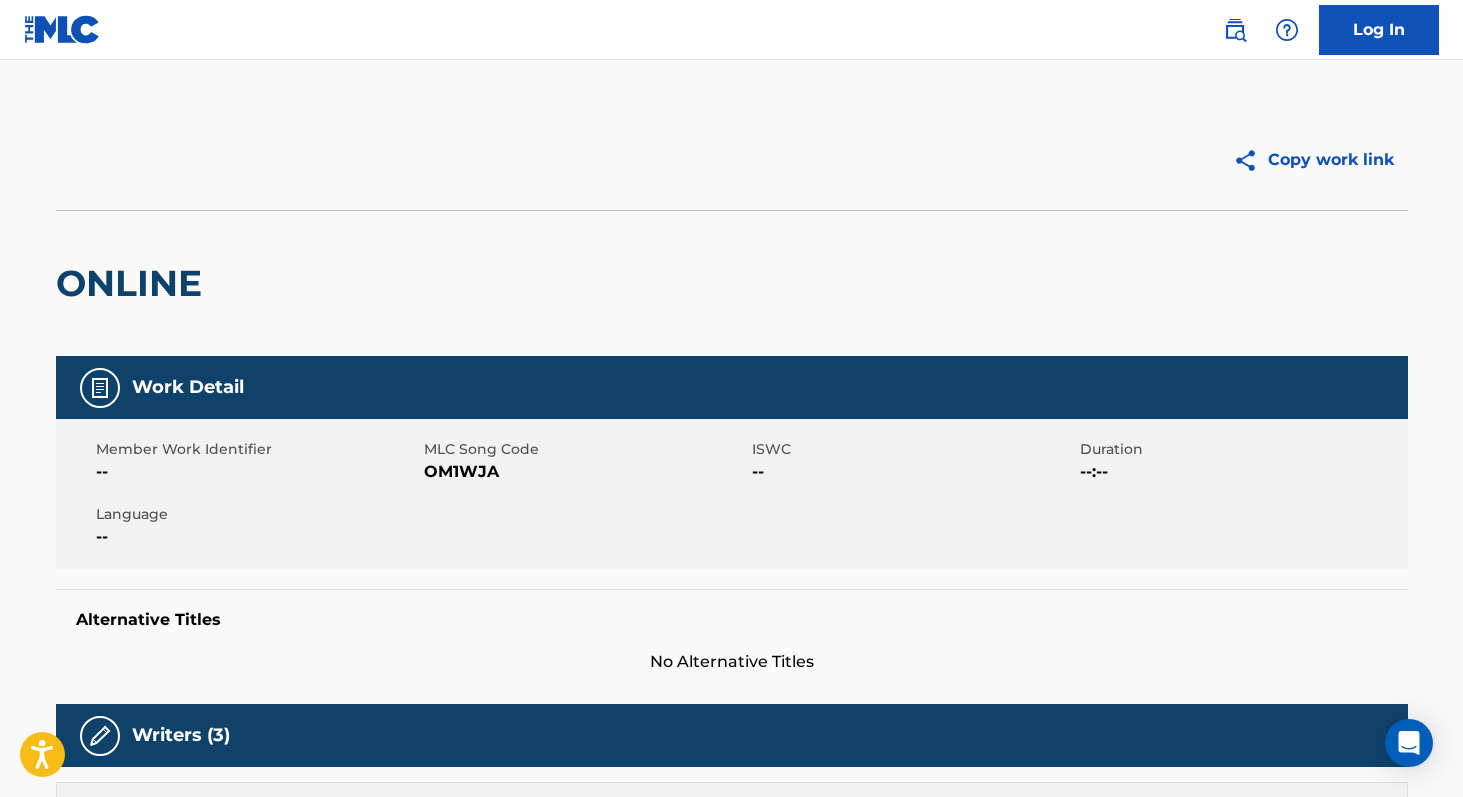 scroll, scrollTop: 0, scrollLeft: 0, axis: both 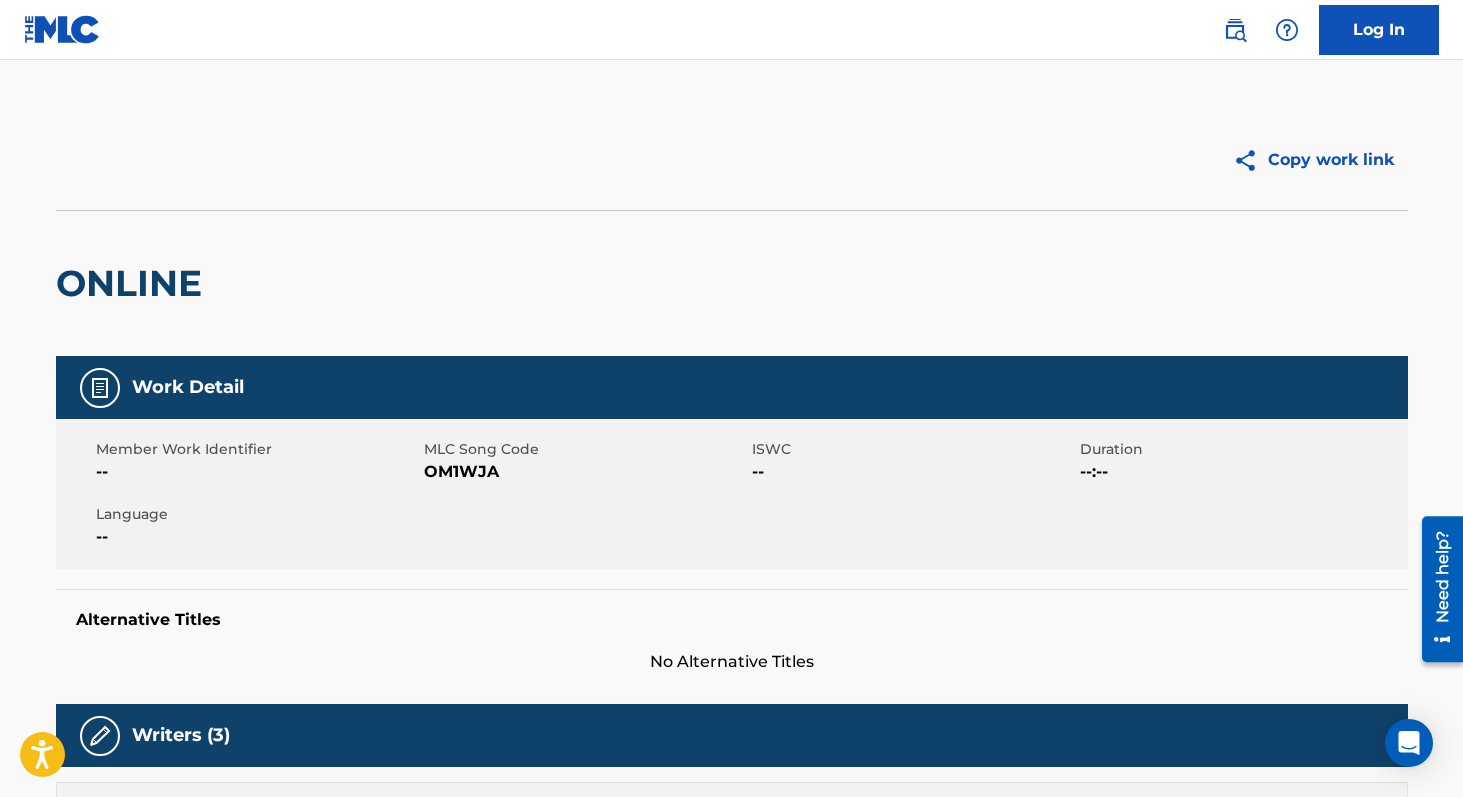 click on "OM1WJA" at bounding box center [585, 472] 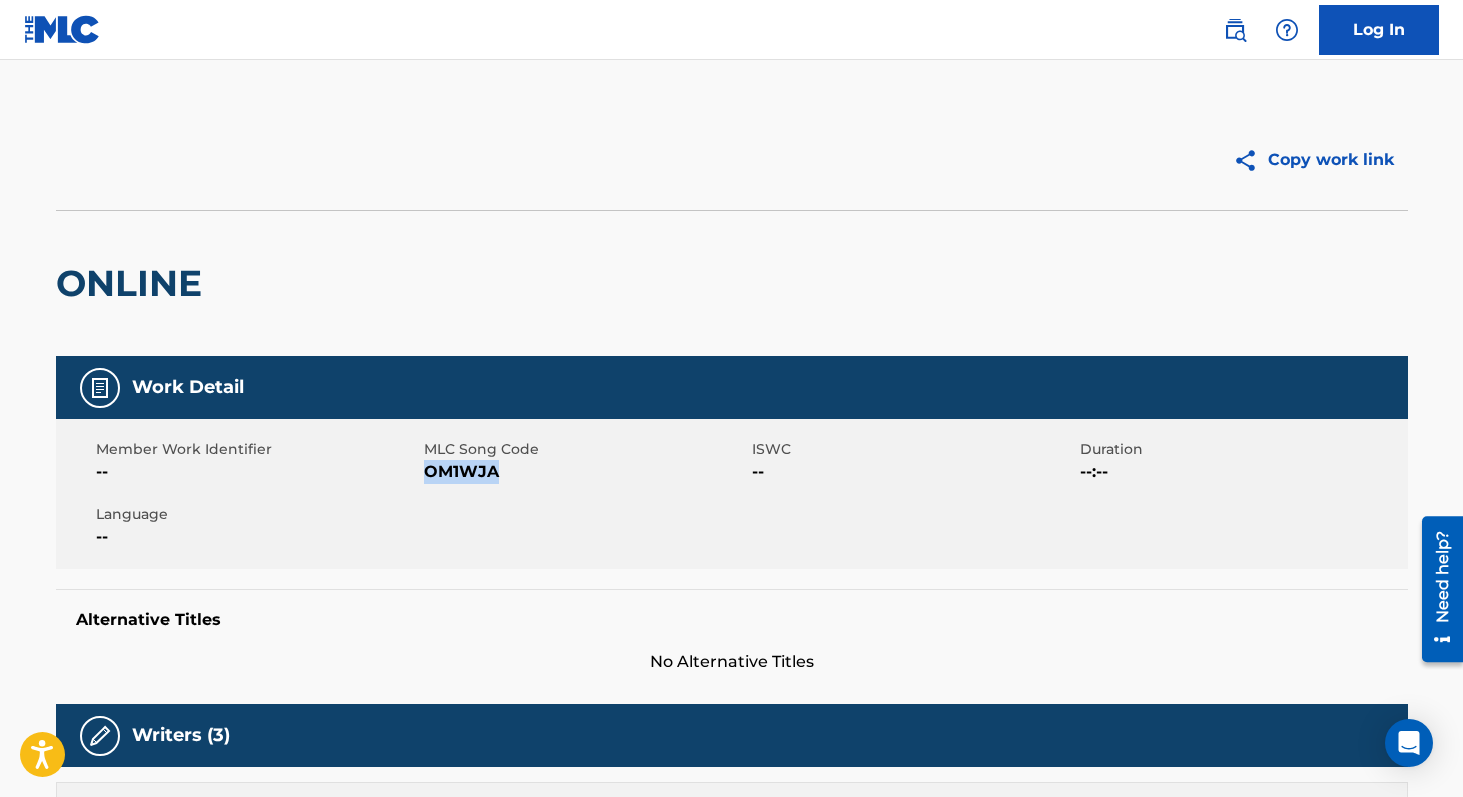 copy on "OM1WJA" 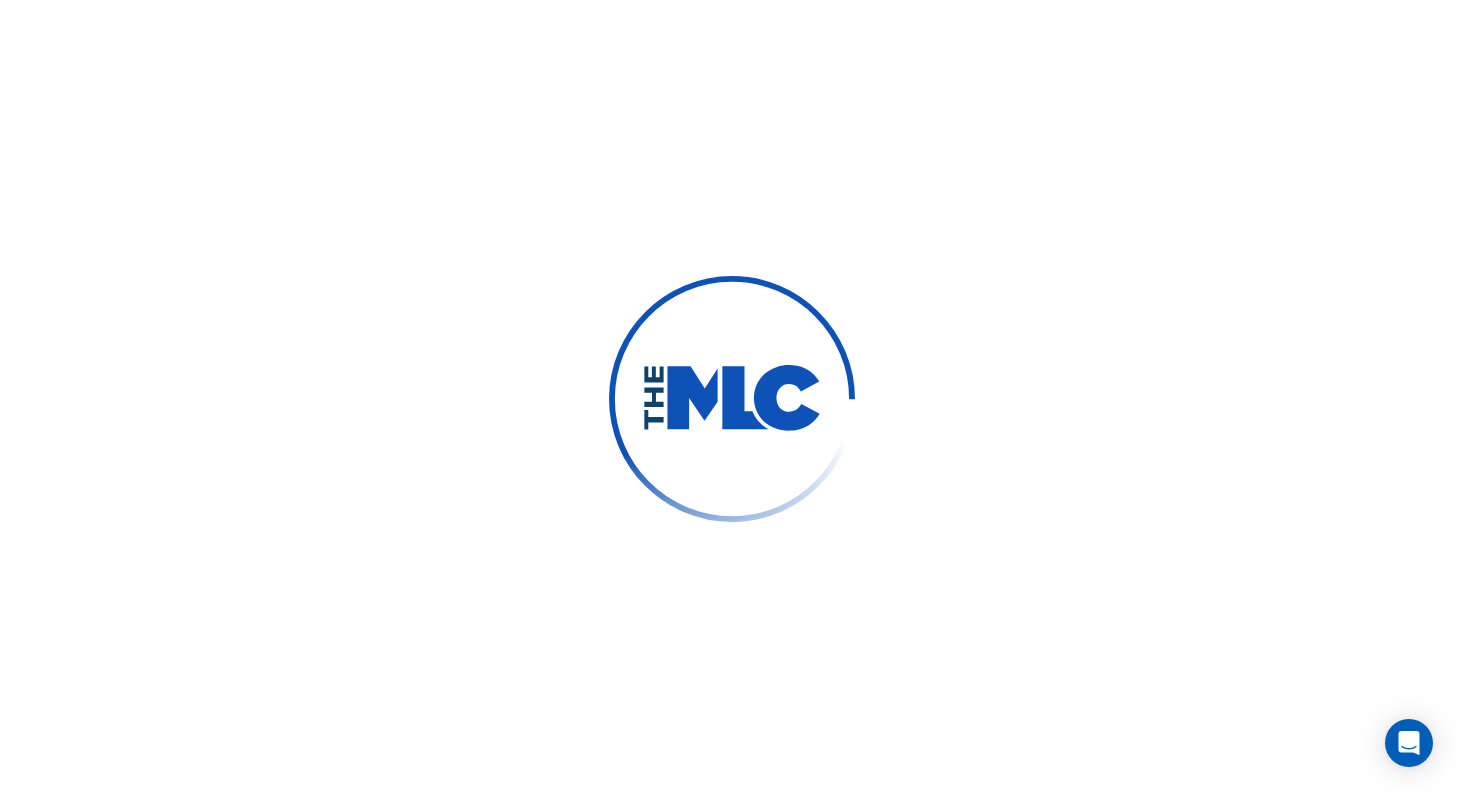 scroll, scrollTop: 0, scrollLeft: 0, axis: both 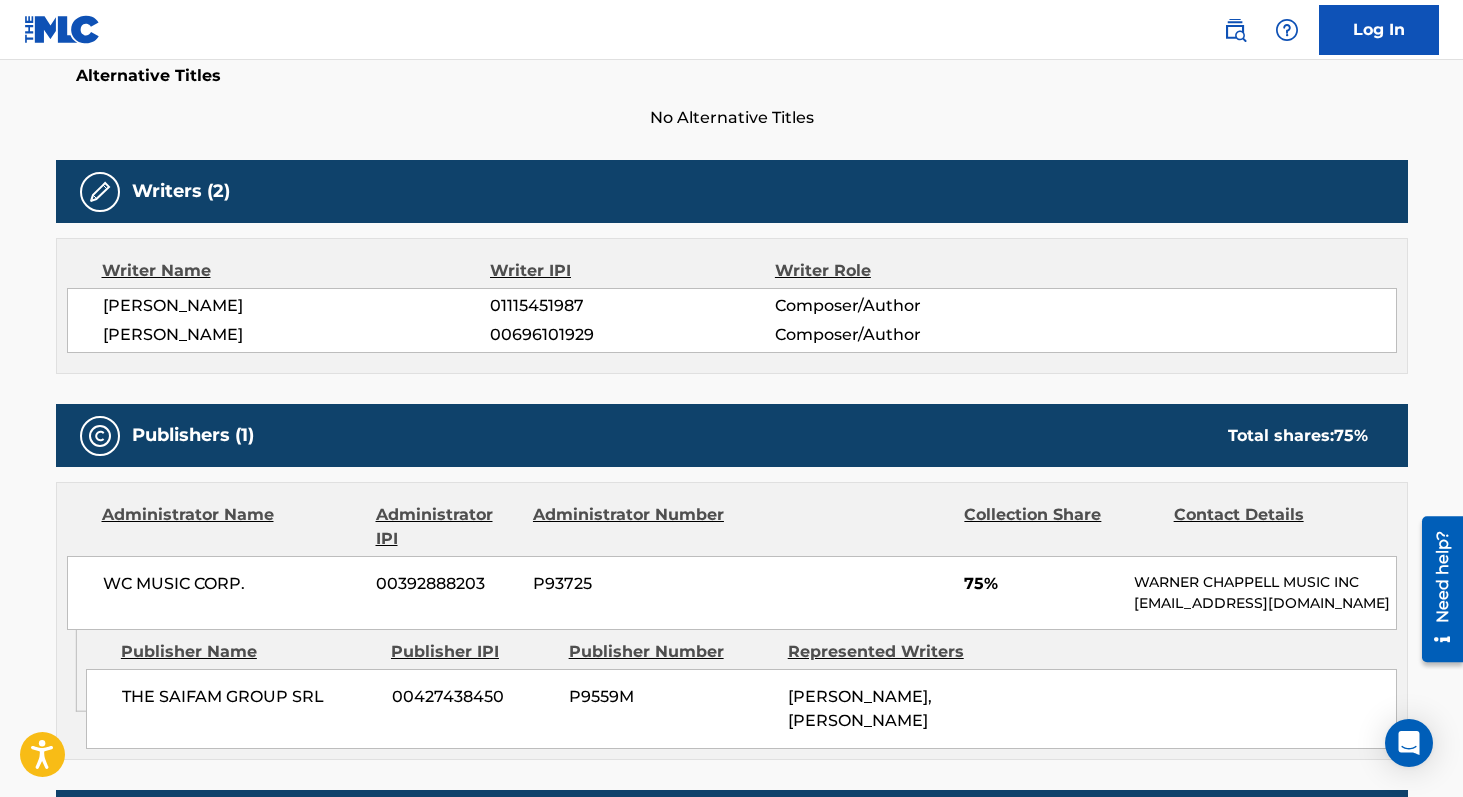click on "00696101929" at bounding box center [632, 335] 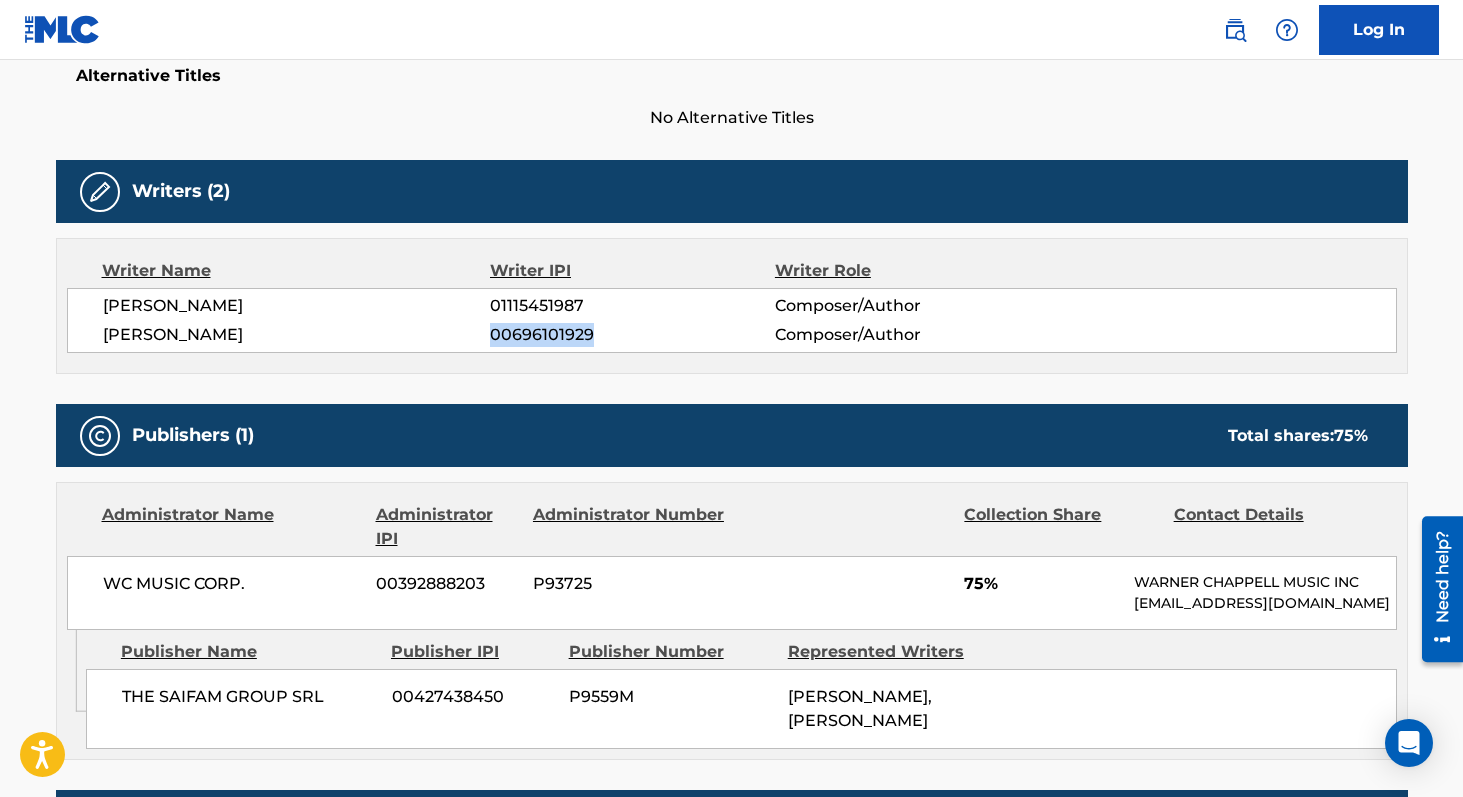 copy on "00696101929" 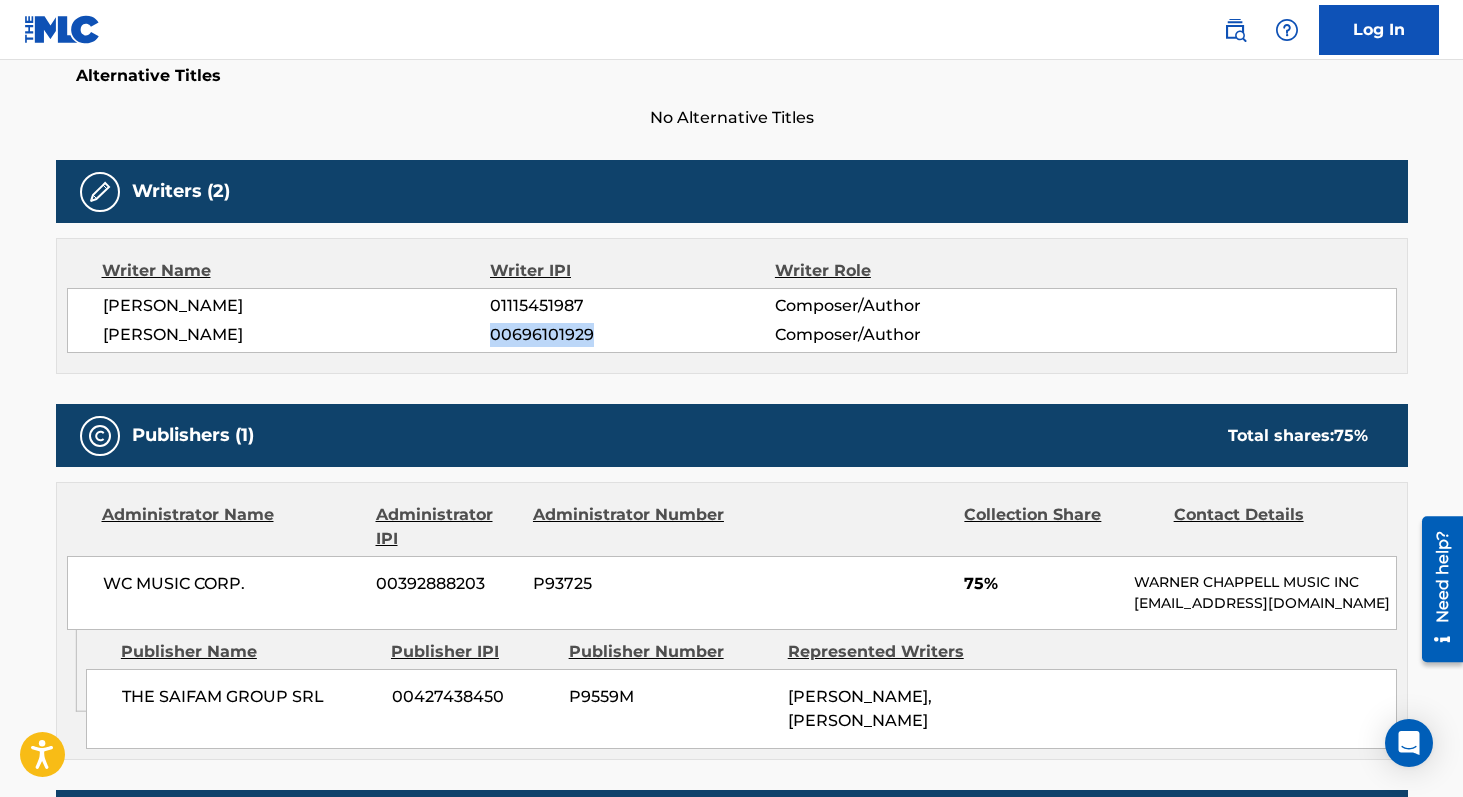 click on "01115451987" at bounding box center (632, 306) 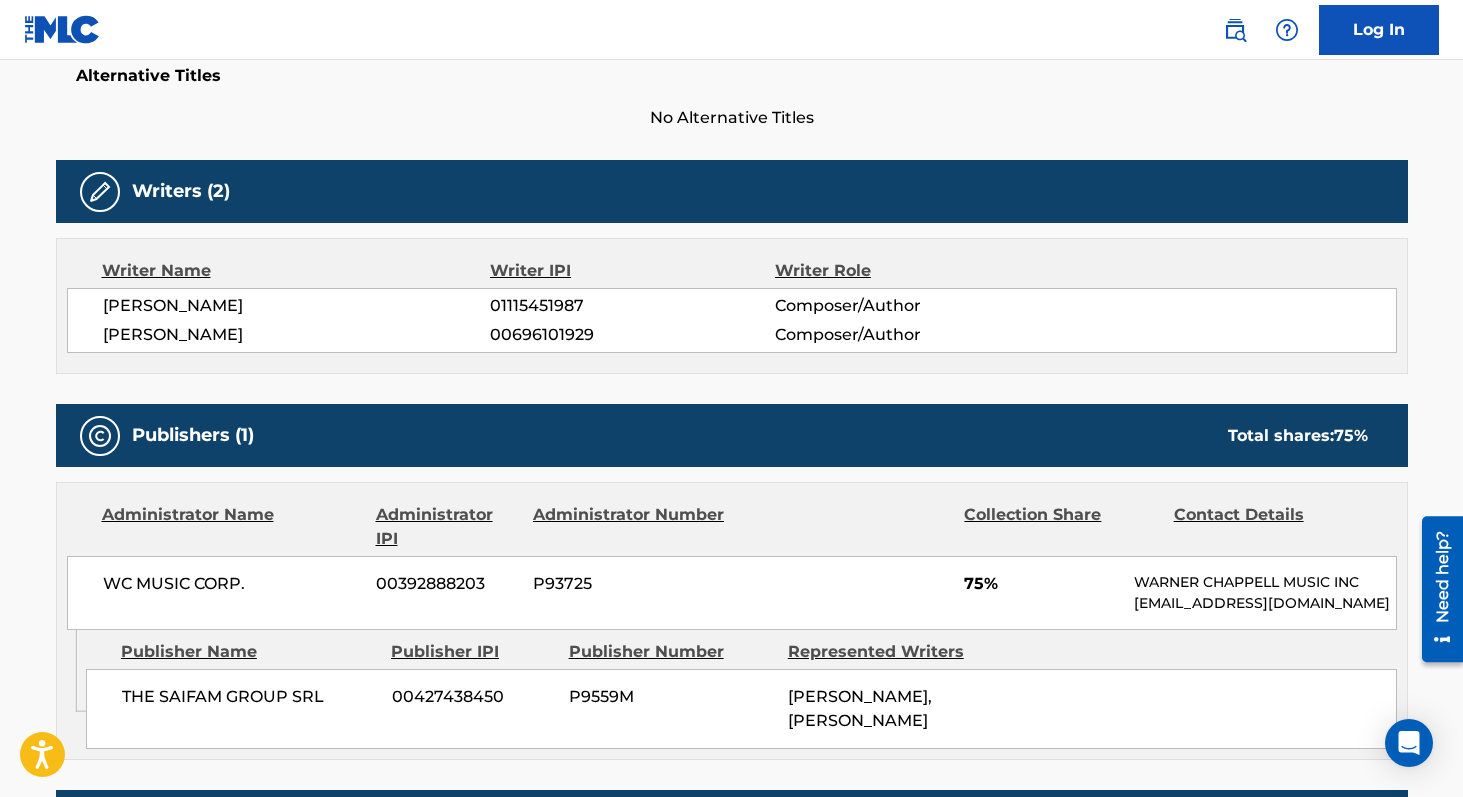 click on "01115451987" at bounding box center (632, 306) 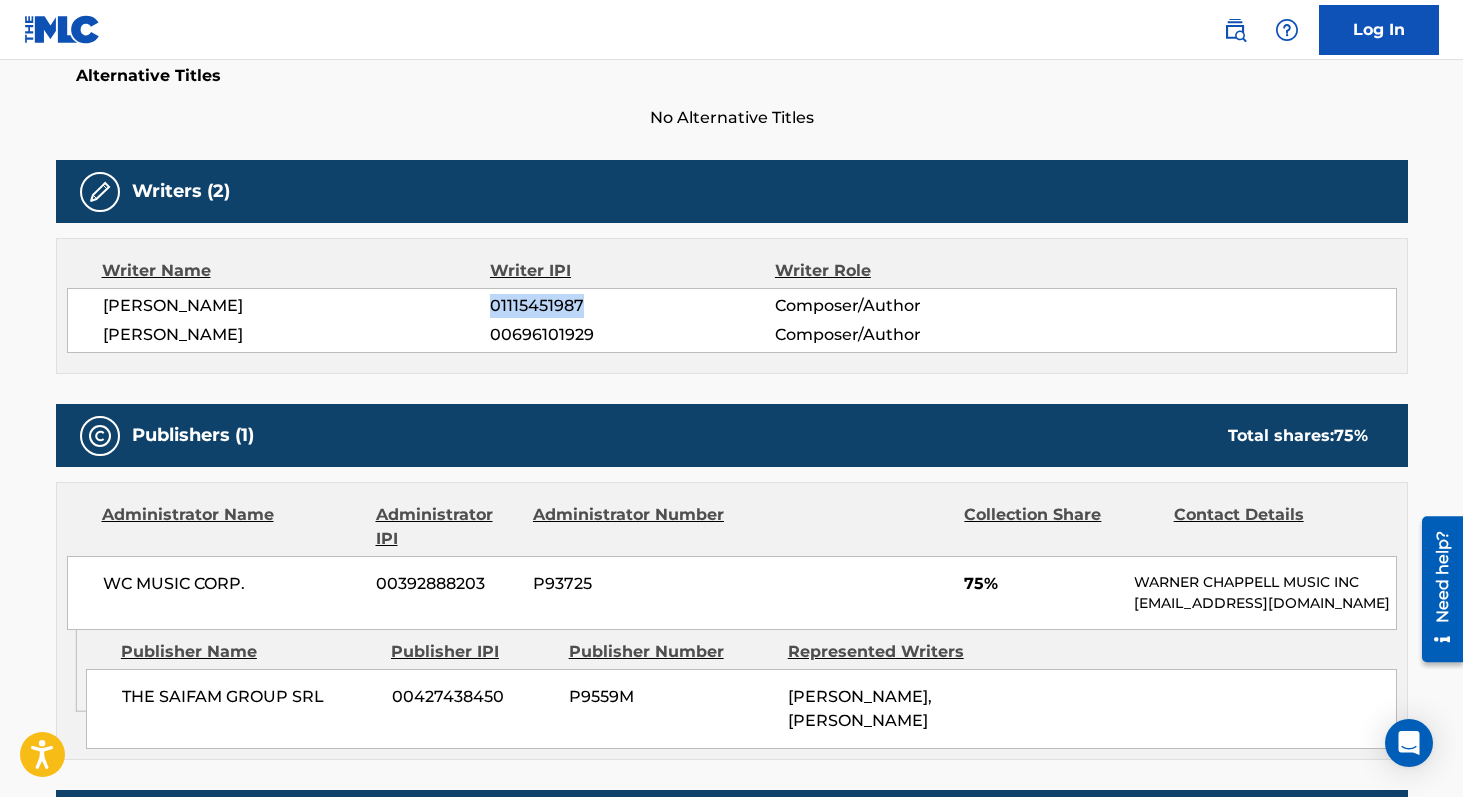 copy on "01115451987" 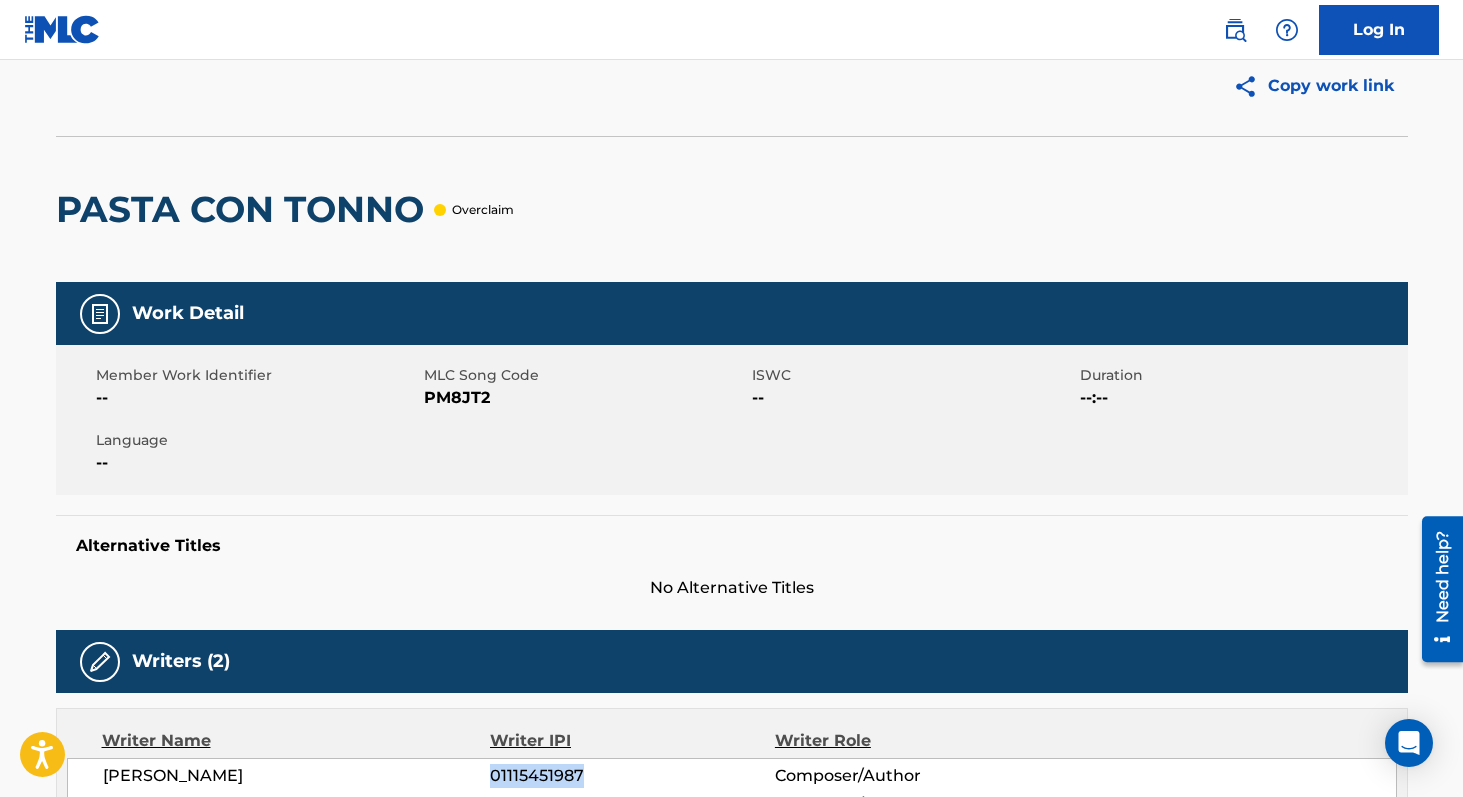 scroll, scrollTop: 0, scrollLeft: 0, axis: both 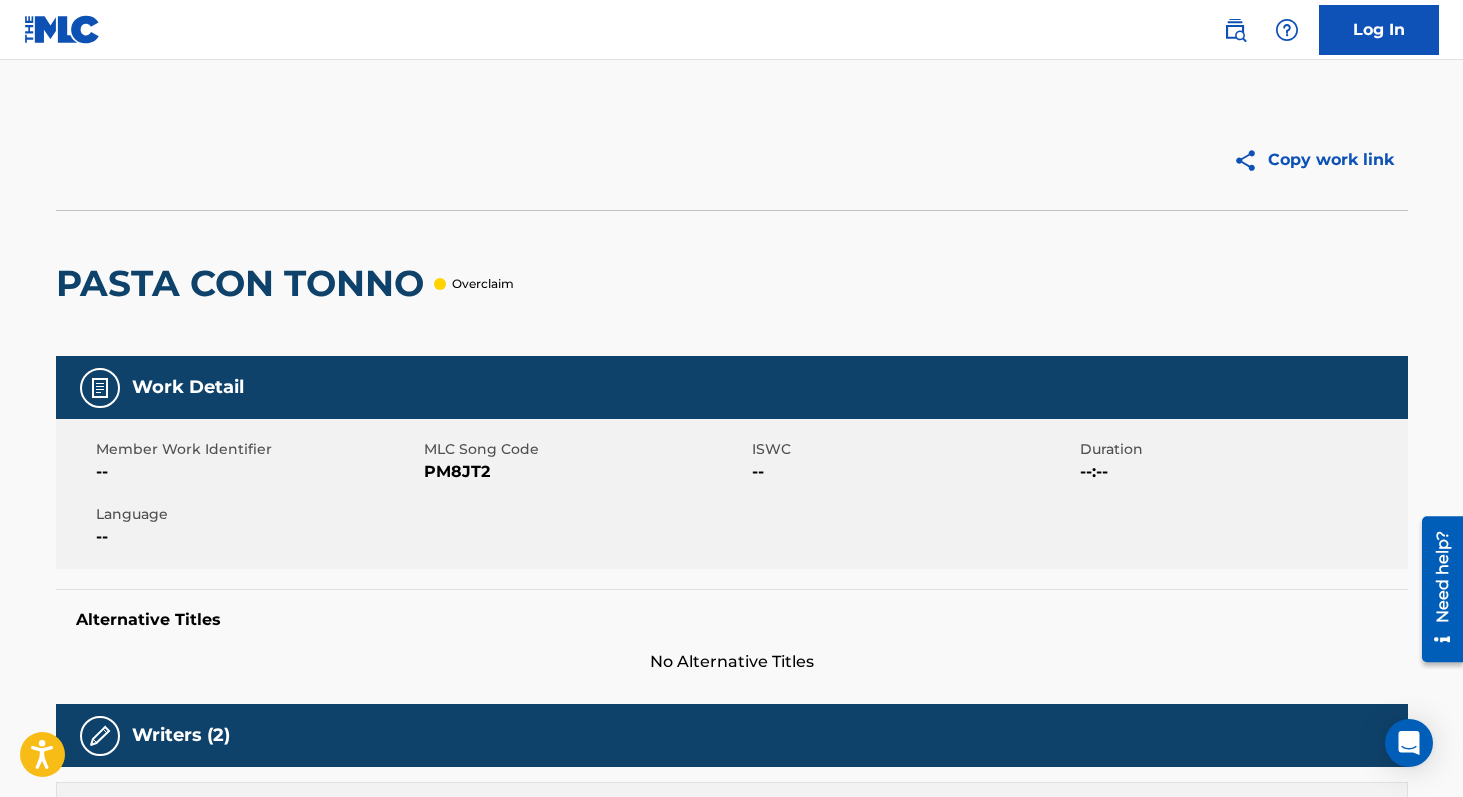click on "PM8JT2" at bounding box center (585, 472) 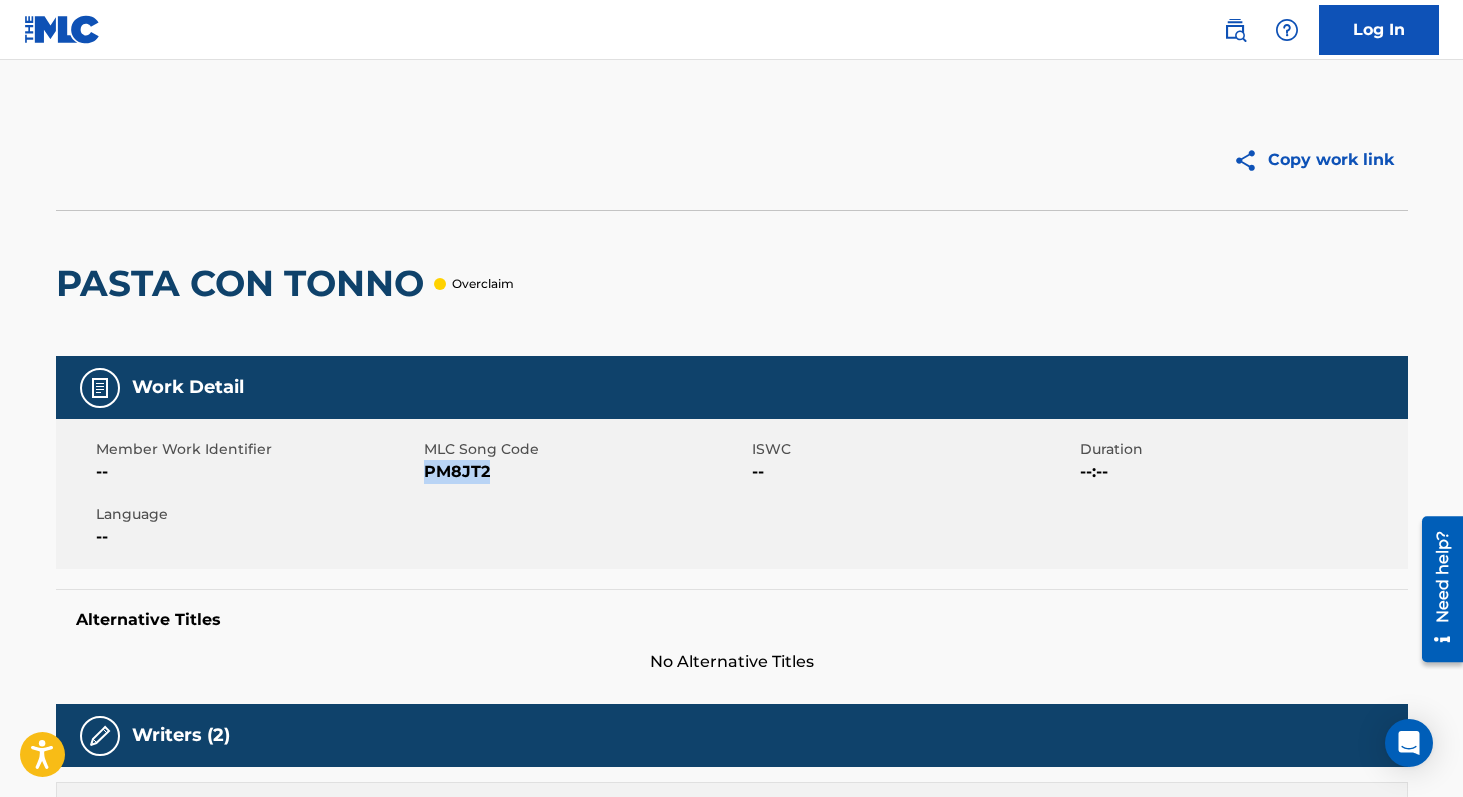 copy on "PM8JT2" 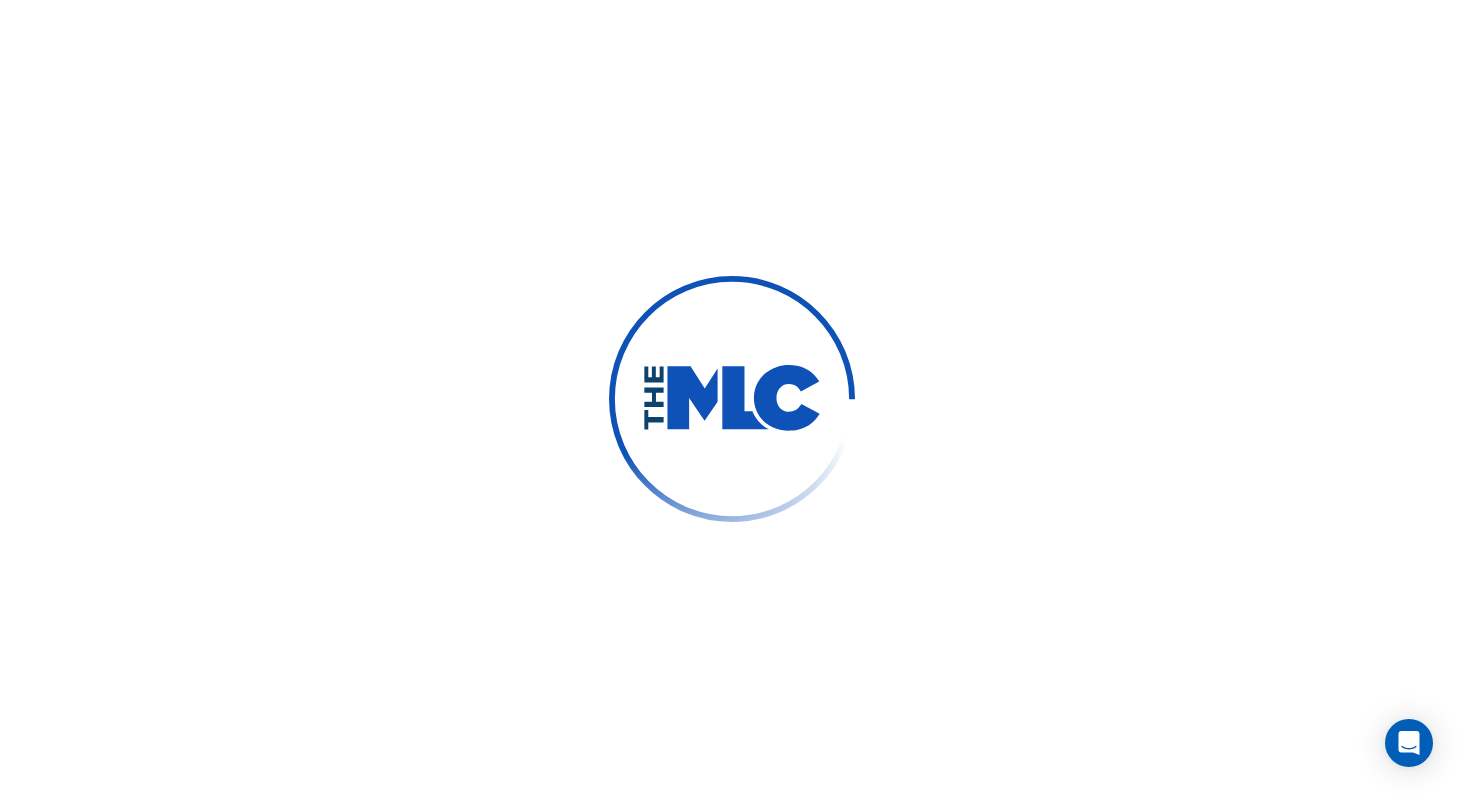scroll, scrollTop: 0, scrollLeft: 0, axis: both 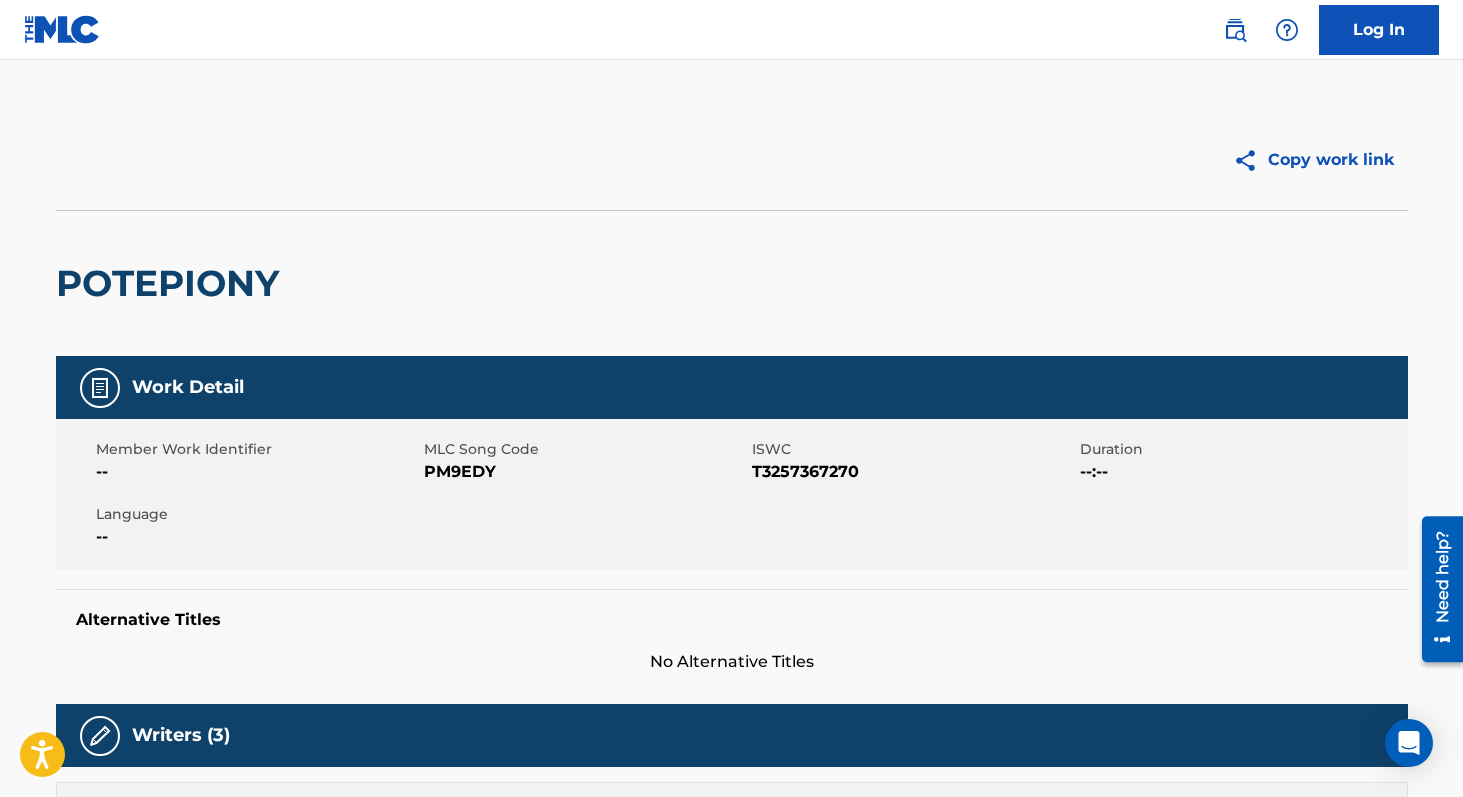 click on "T3257367270" at bounding box center (913, 472) 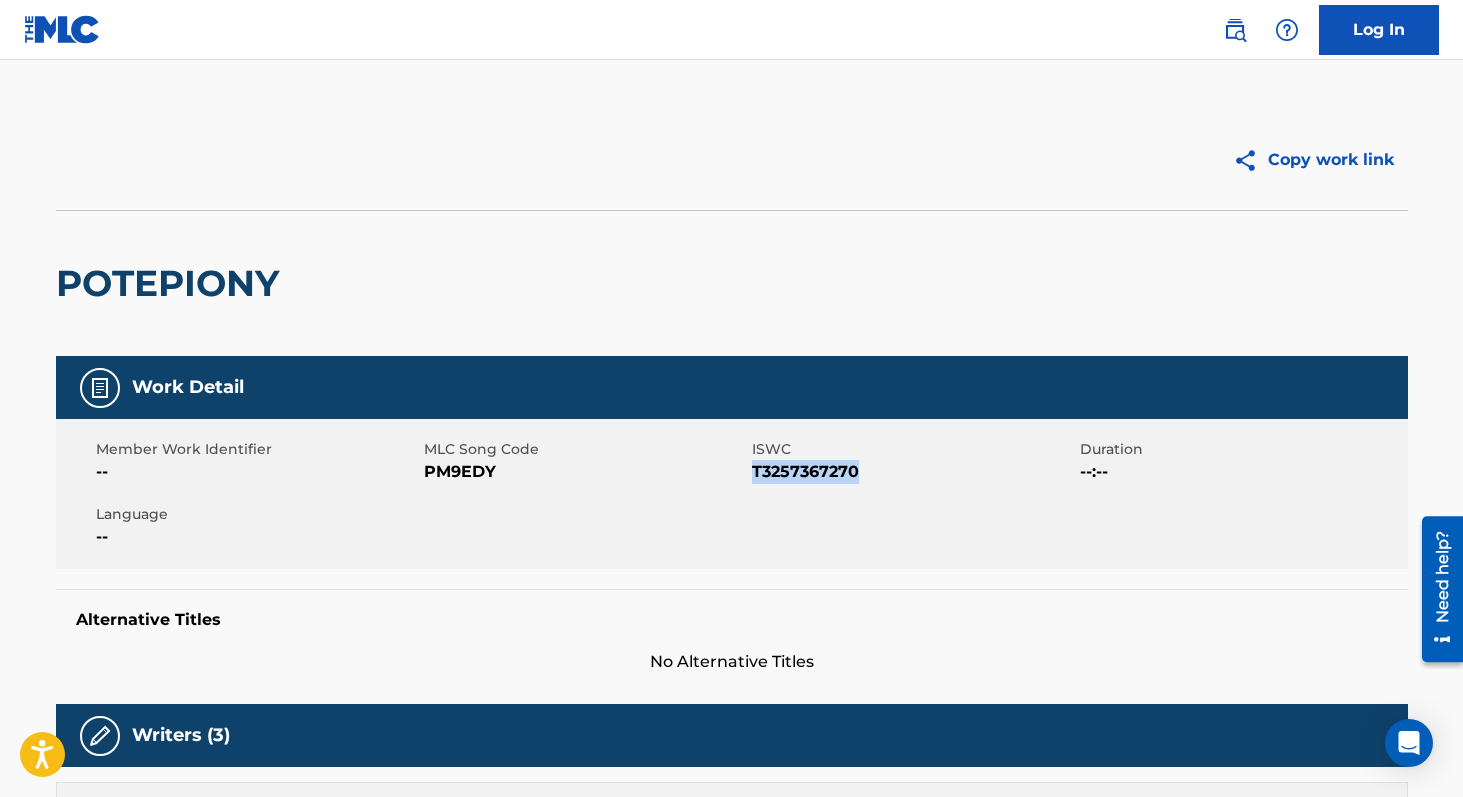 copy on "T3257367270" 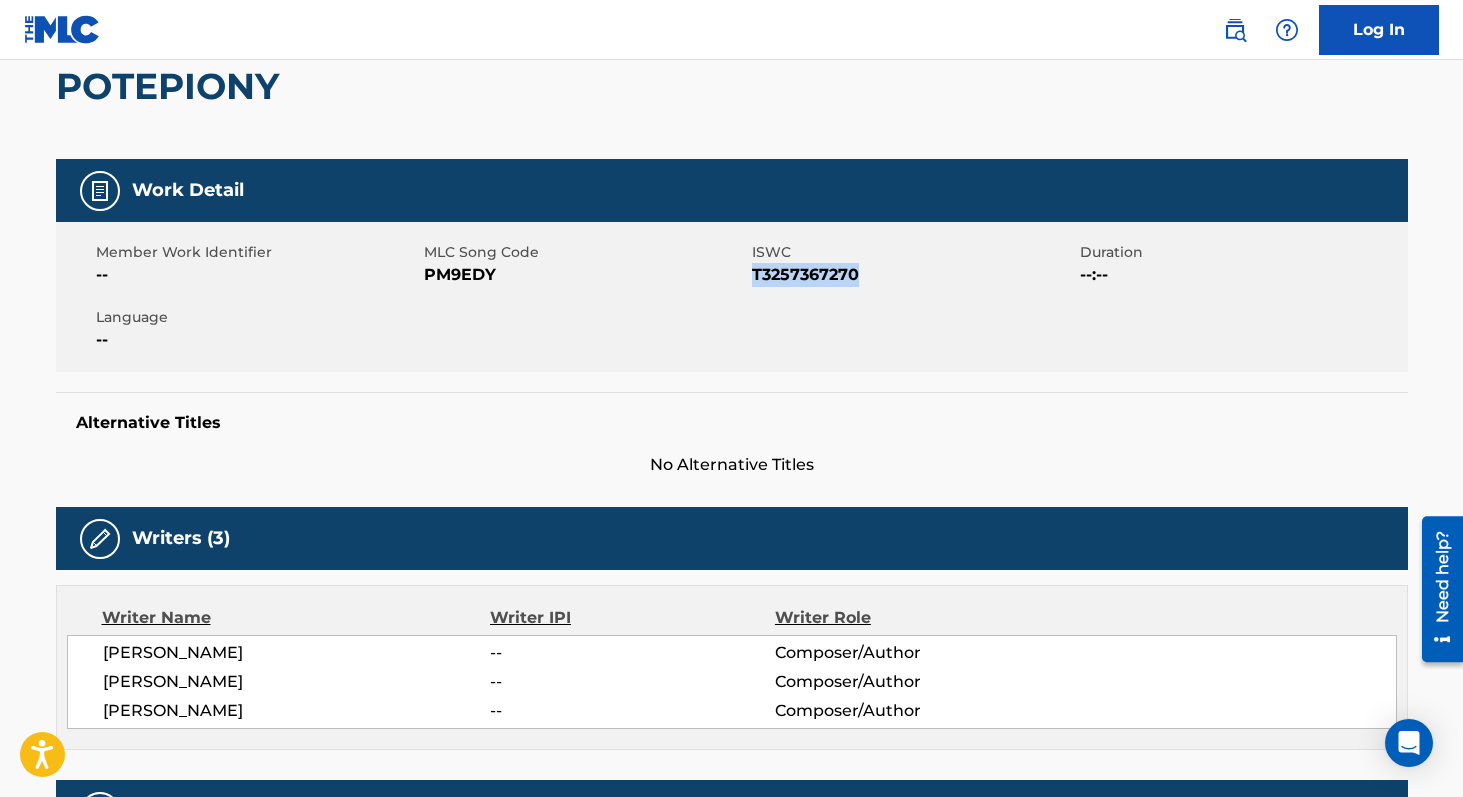 scroll, scrollTop: 50, scrollLeft: 0, axis: vertical 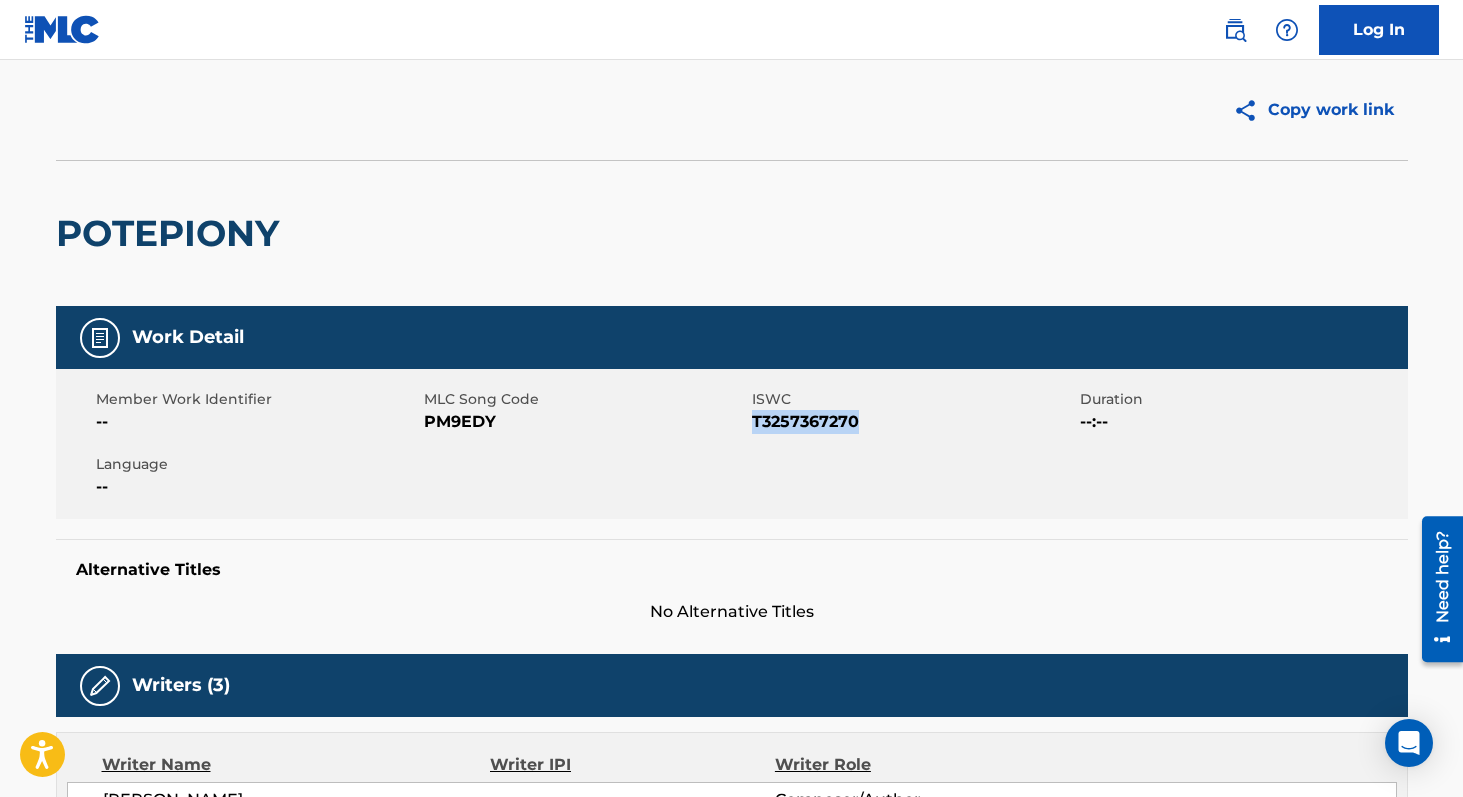 click on "PM9EDY" at bounding box center [585, 422] 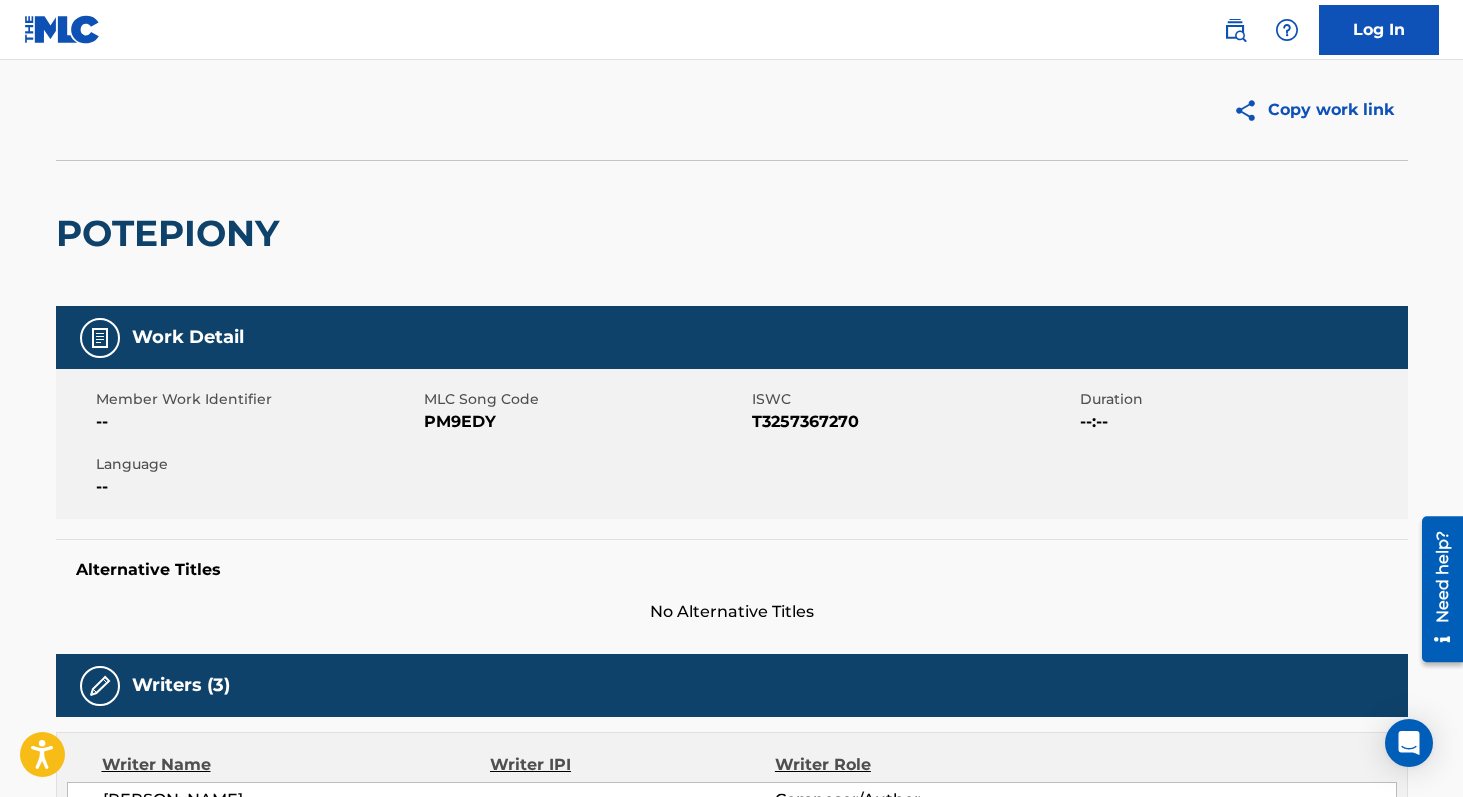 click on "PM9EDY" at bounding box center (585, 422) 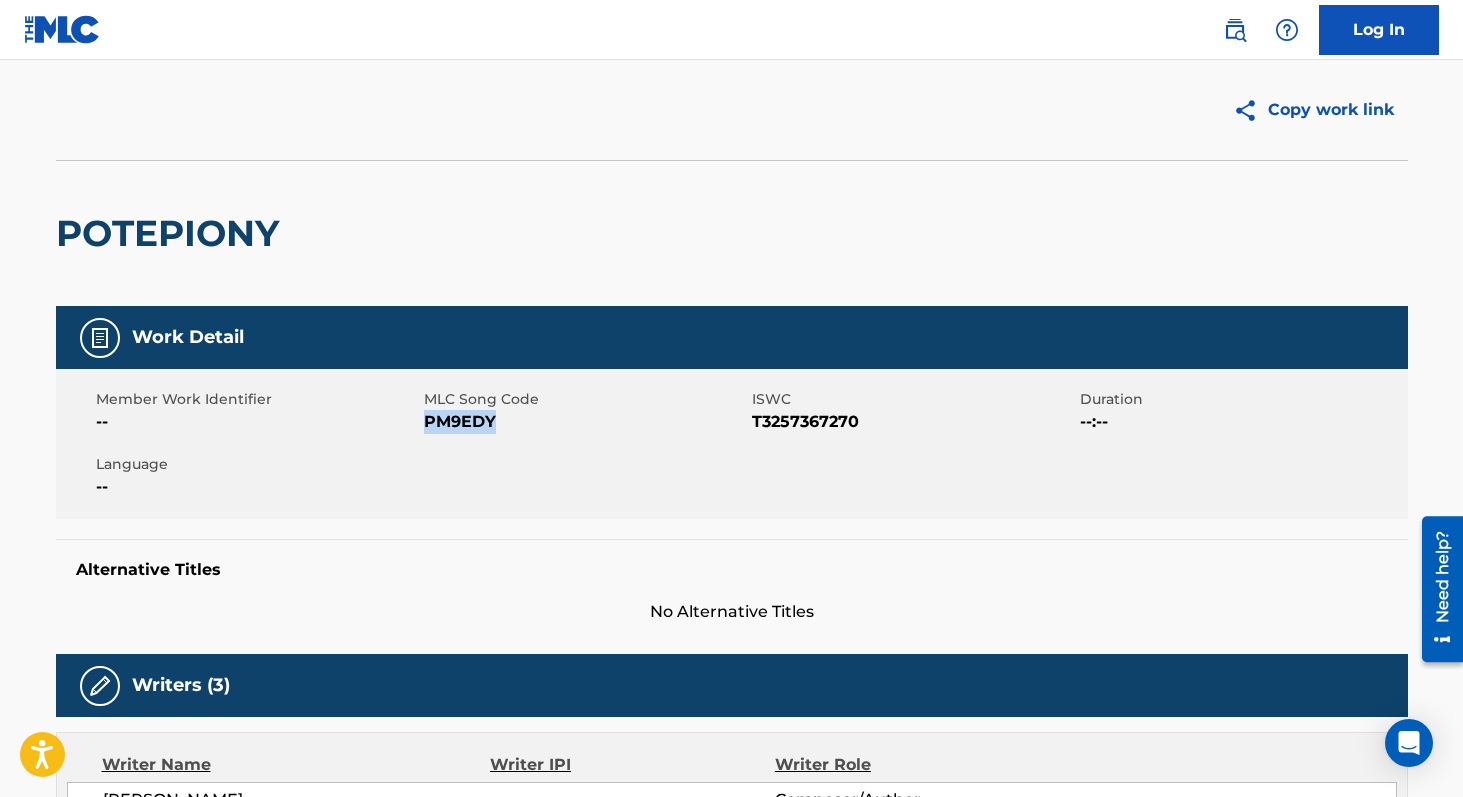 copy on "PM9EDY" 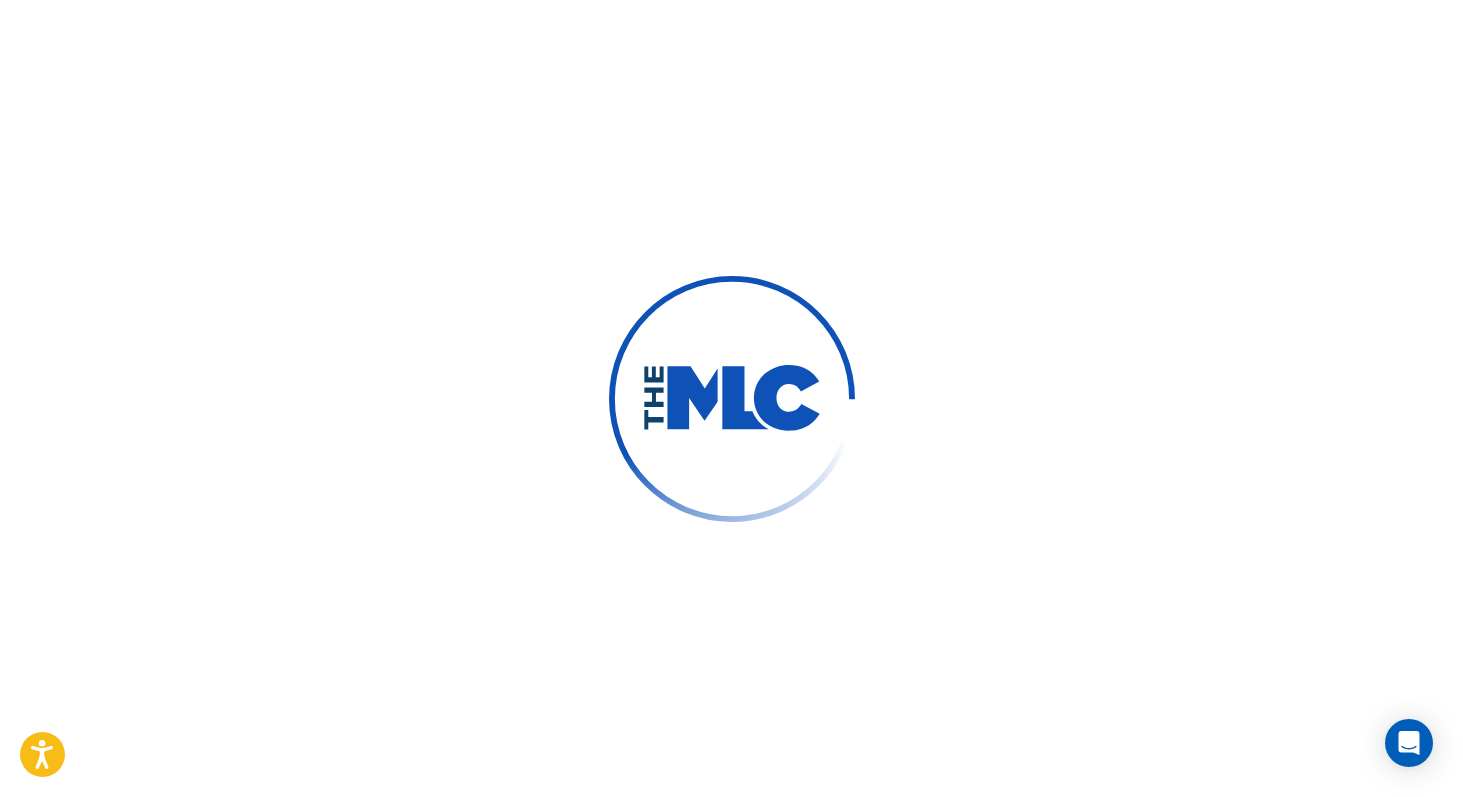 scroll, scrollTop: 0, scrollLeft: 0, axis: both 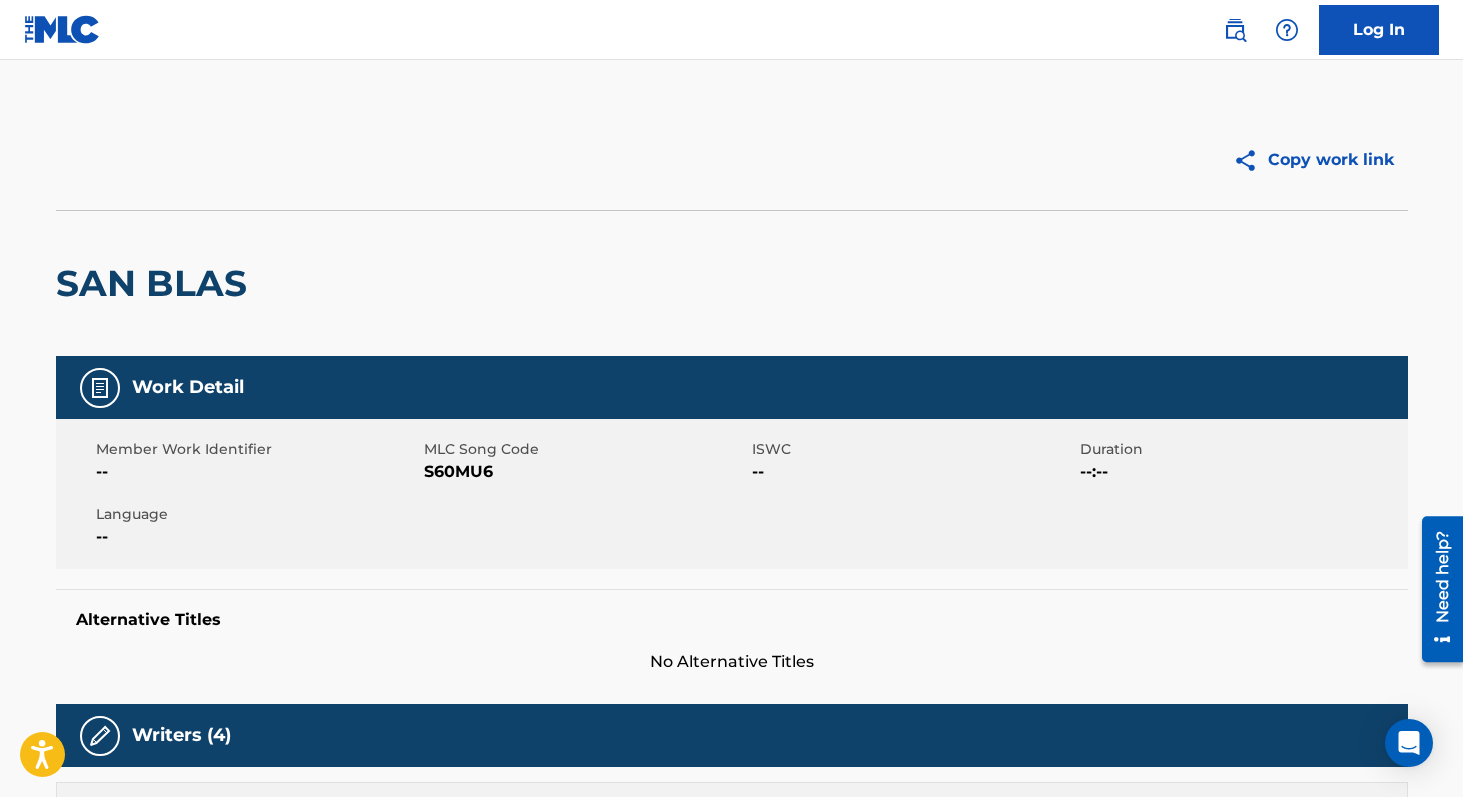 click on "S60MU6" at bounding box center (585, 472) 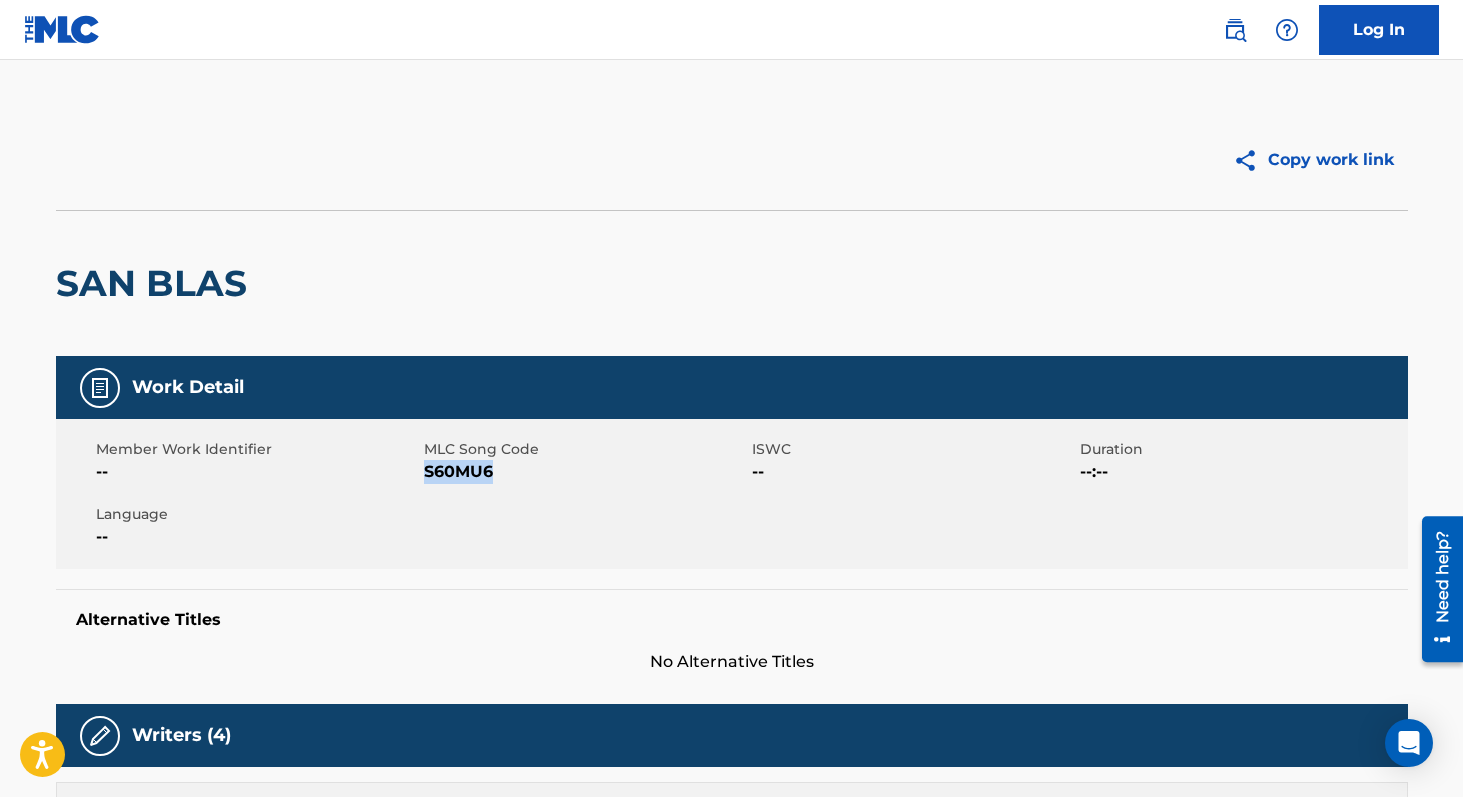 copy on "S60MU6" 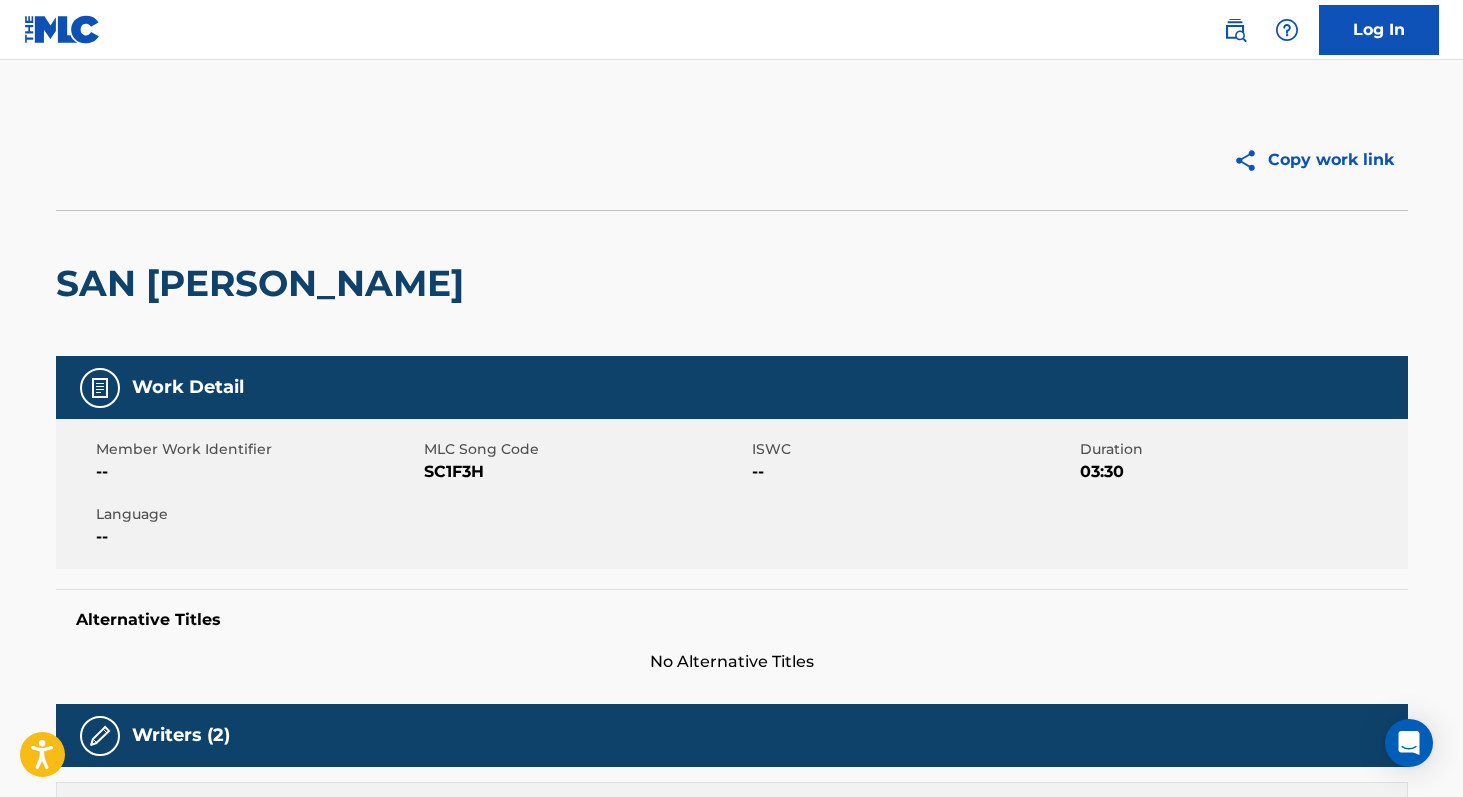 scroll, scrollTop: 0, scrollLeft: 0, axis: both 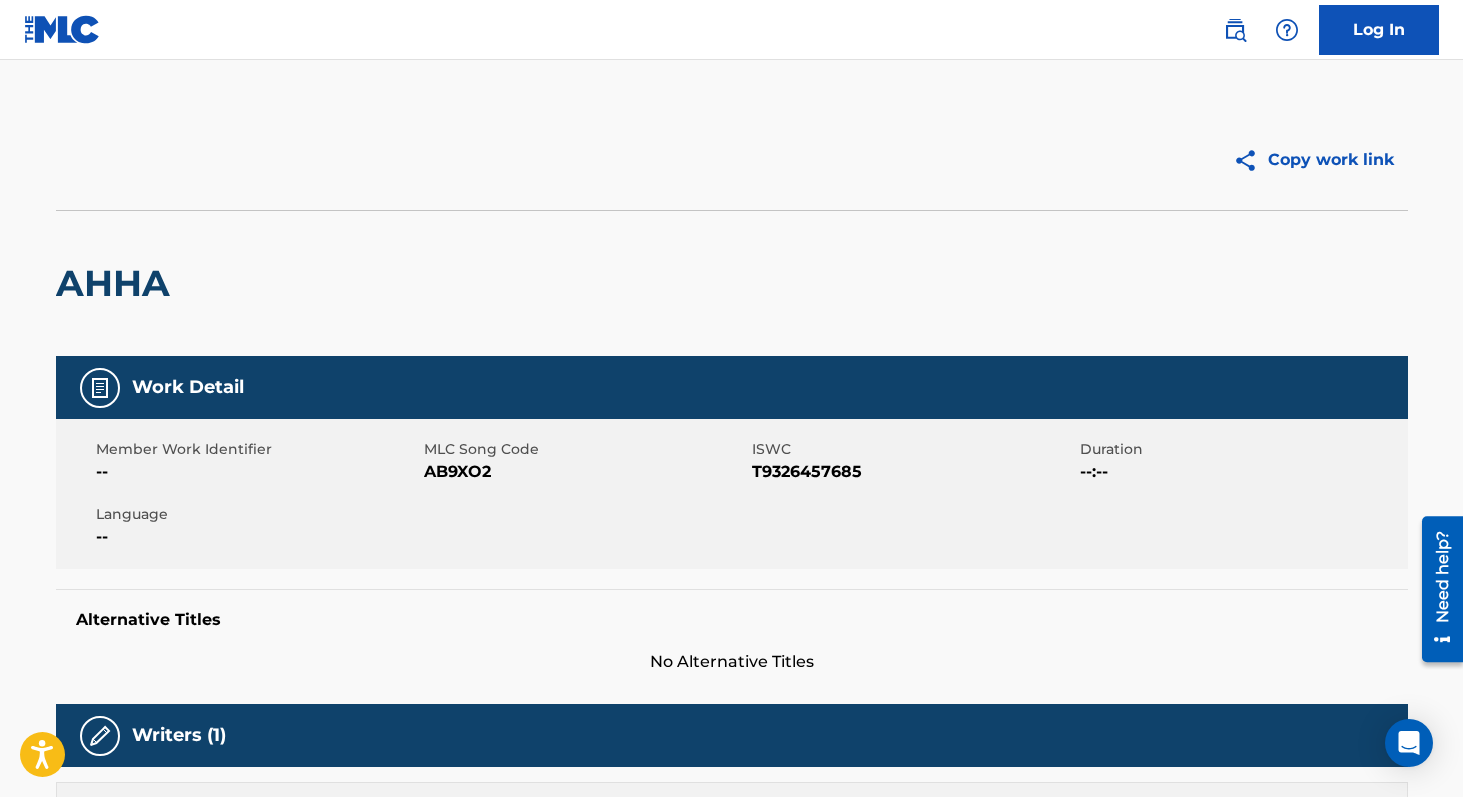 click on "T9326457685" at bounding box center (913, 472) 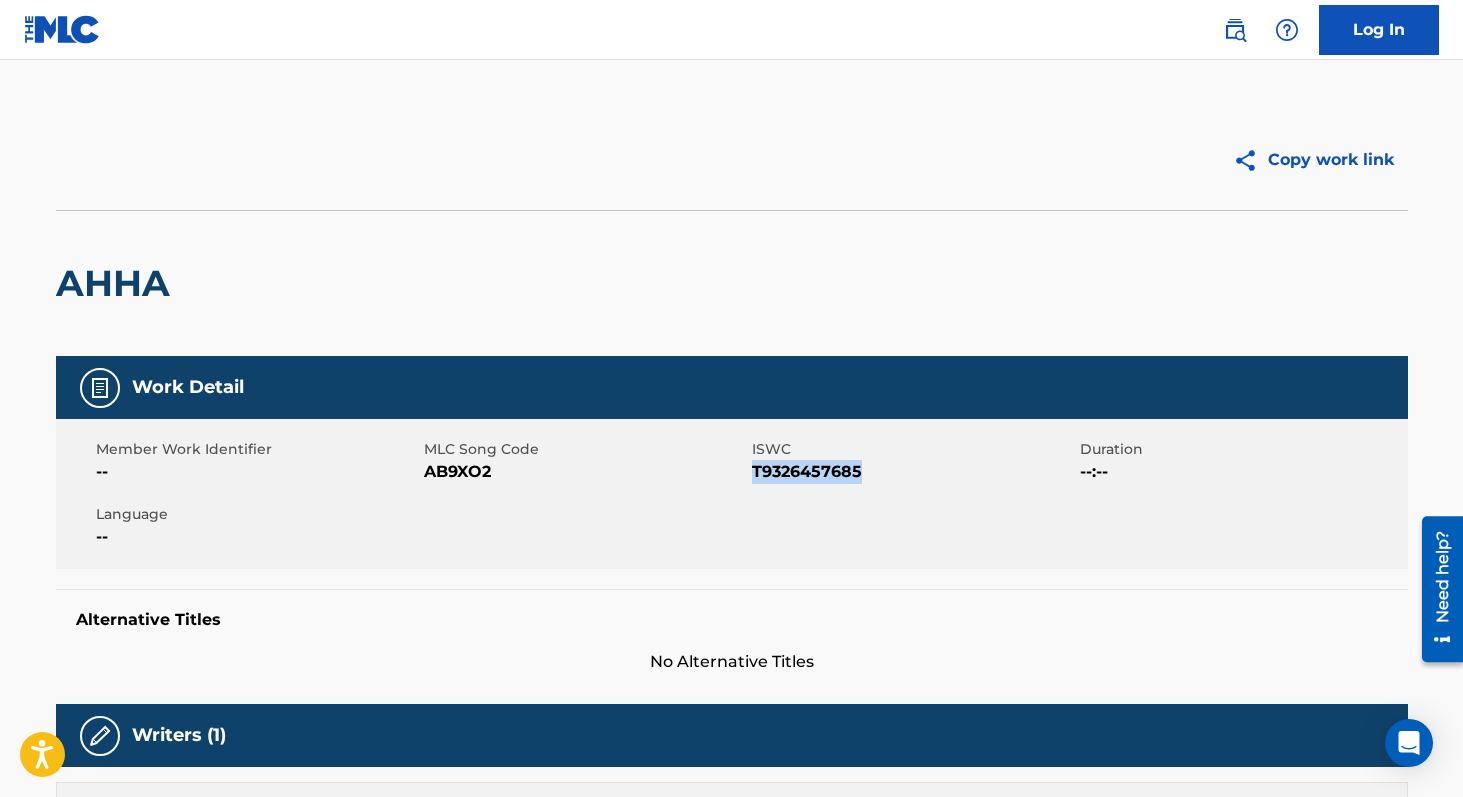 copy on "T9326457685" 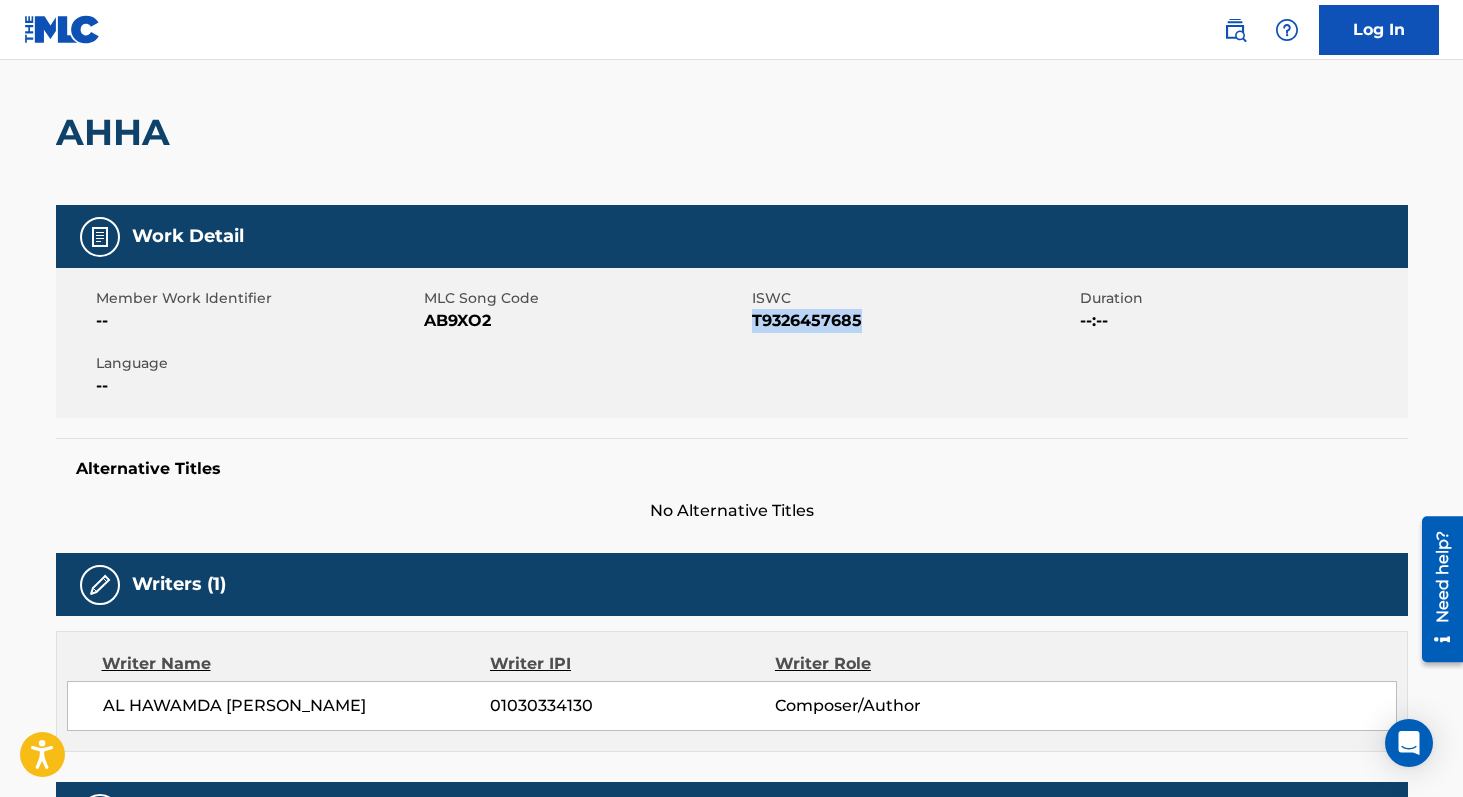 scroll, scrollTop: 419, scrollLeft: 0, axis: vertical 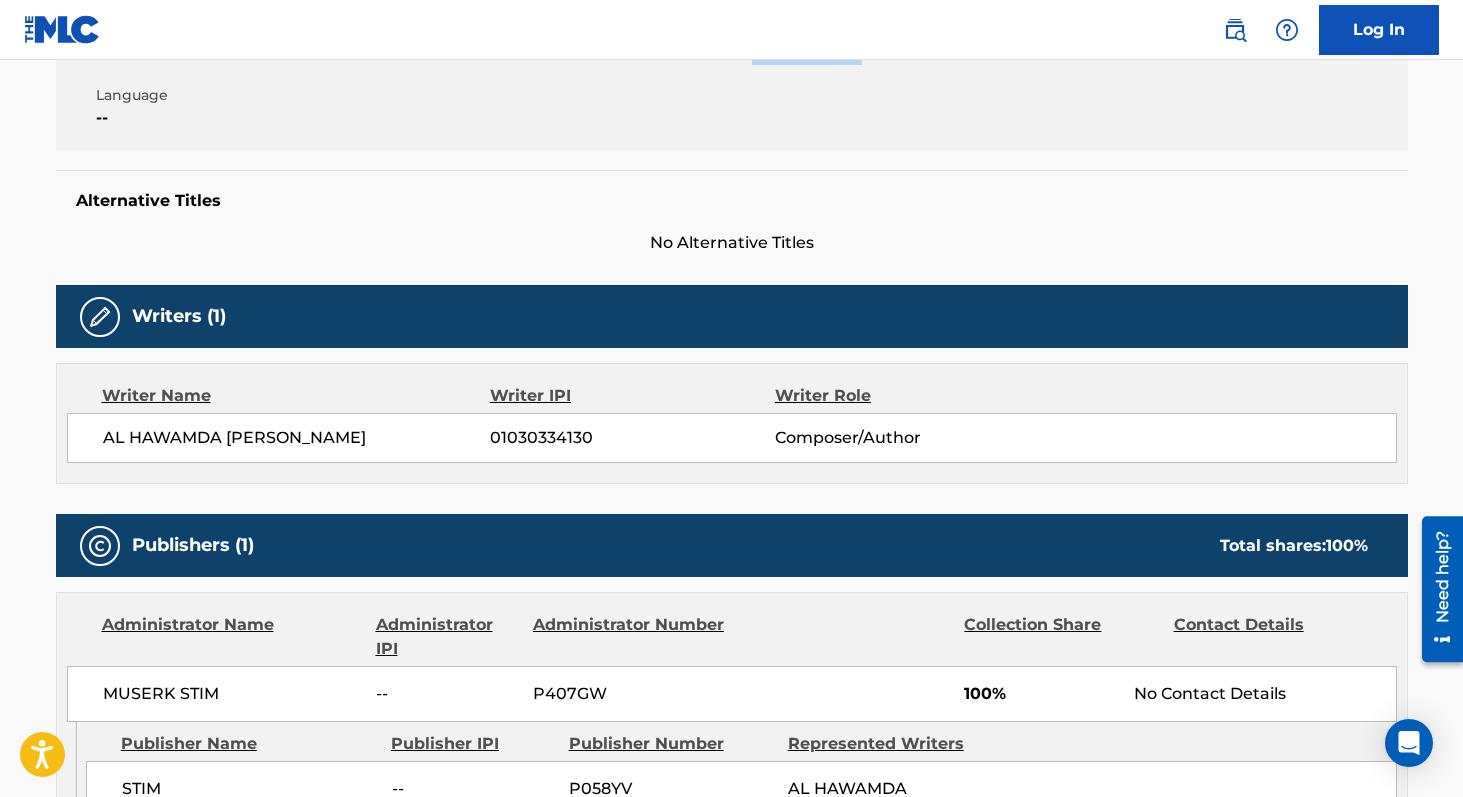 click on "01030334130" at bounding box center [632, 438] 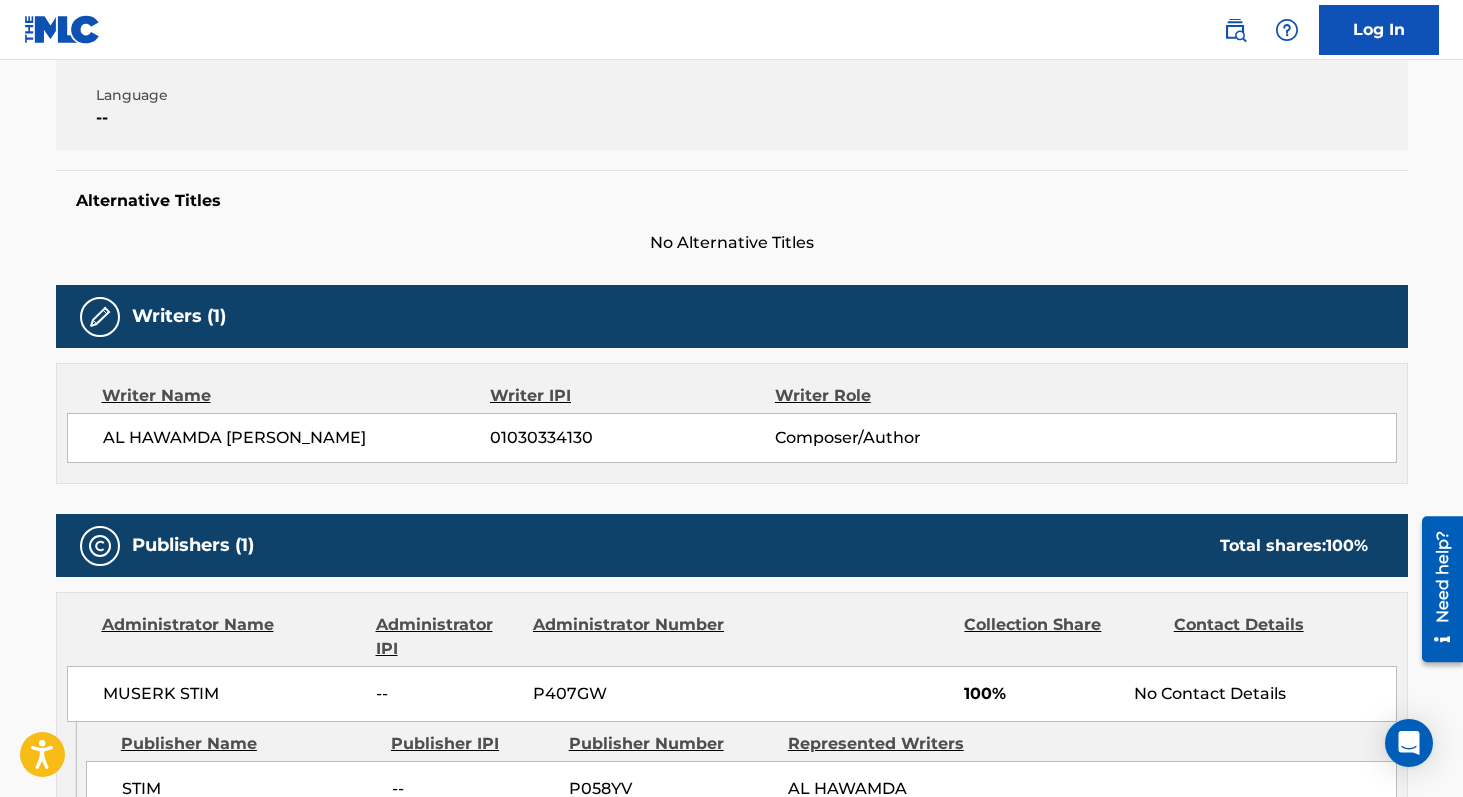 click on "01030334130" at bounding box center (632, 438) 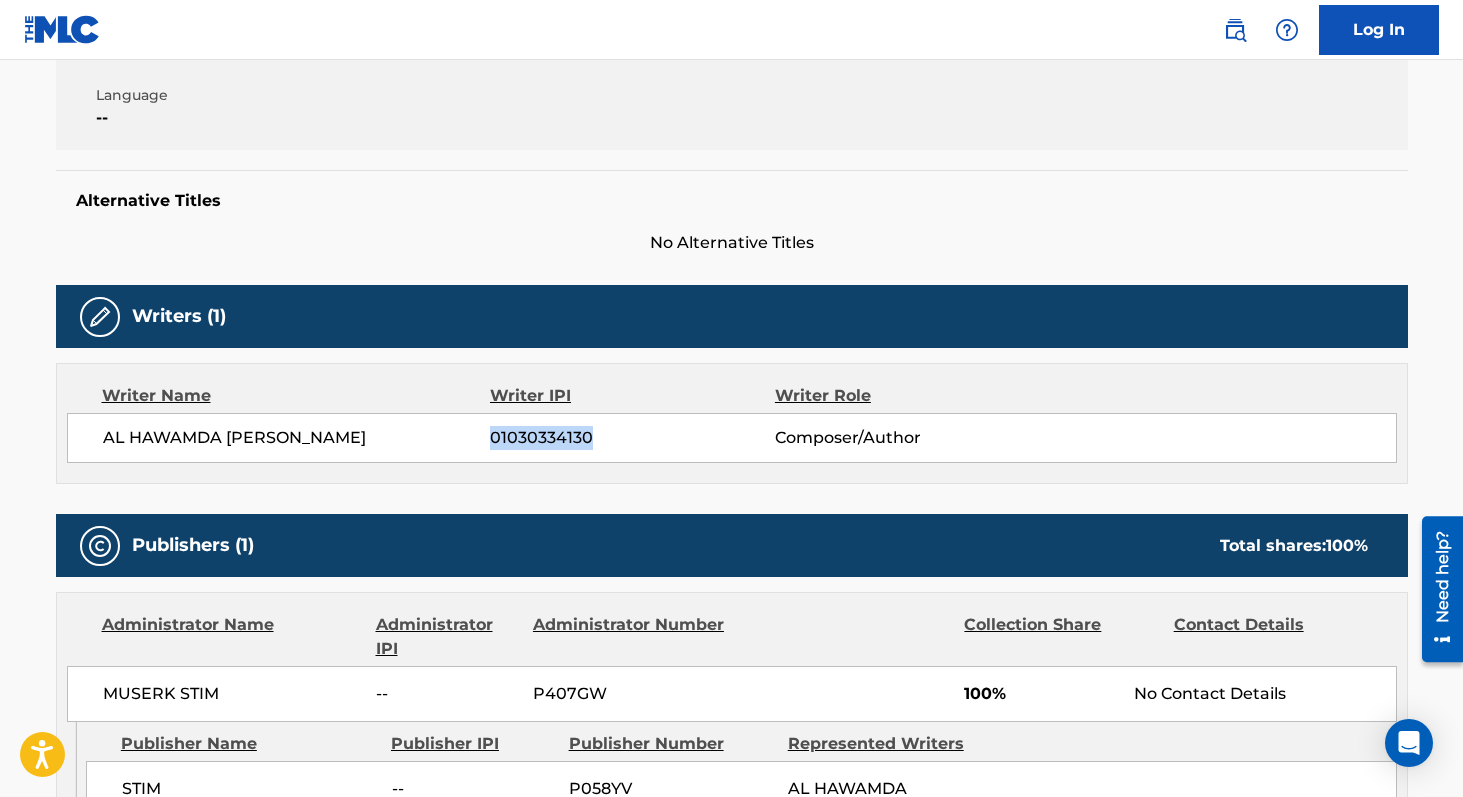 copy on "01030334130" 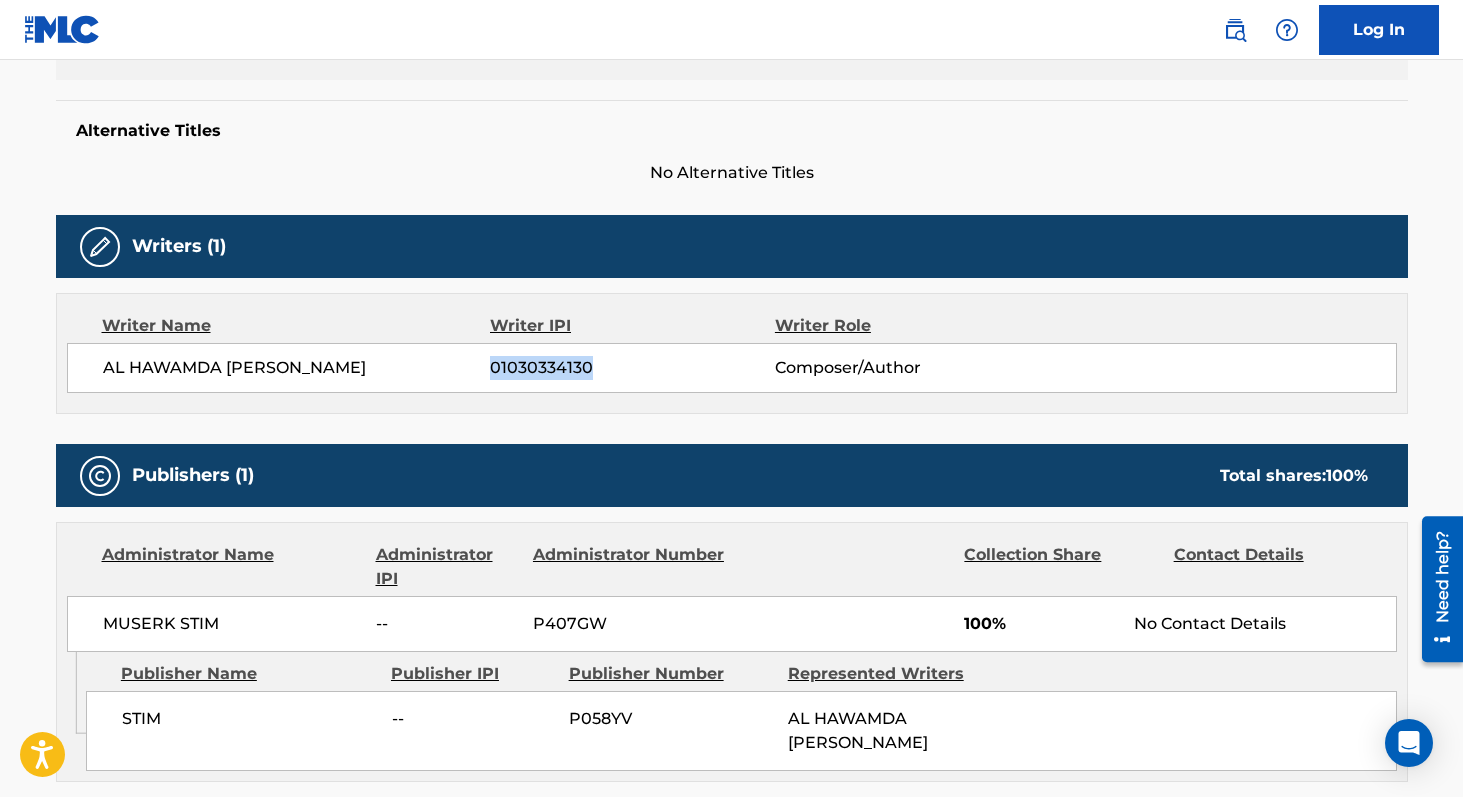 scroll, scrollTop: 0, scrollLeft: 0, axis: both 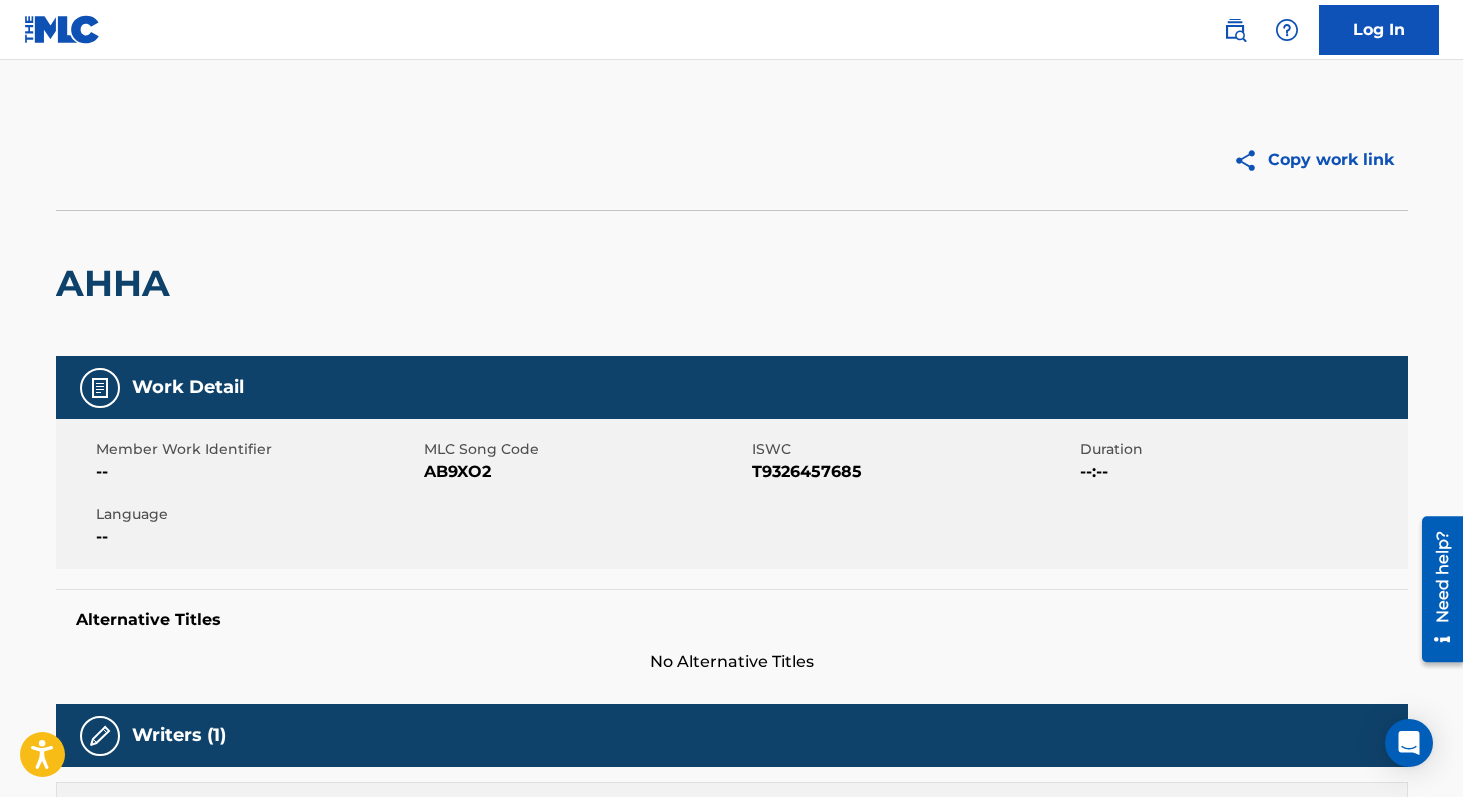 click on "AB9XO2" at bounding box center [585, 472] 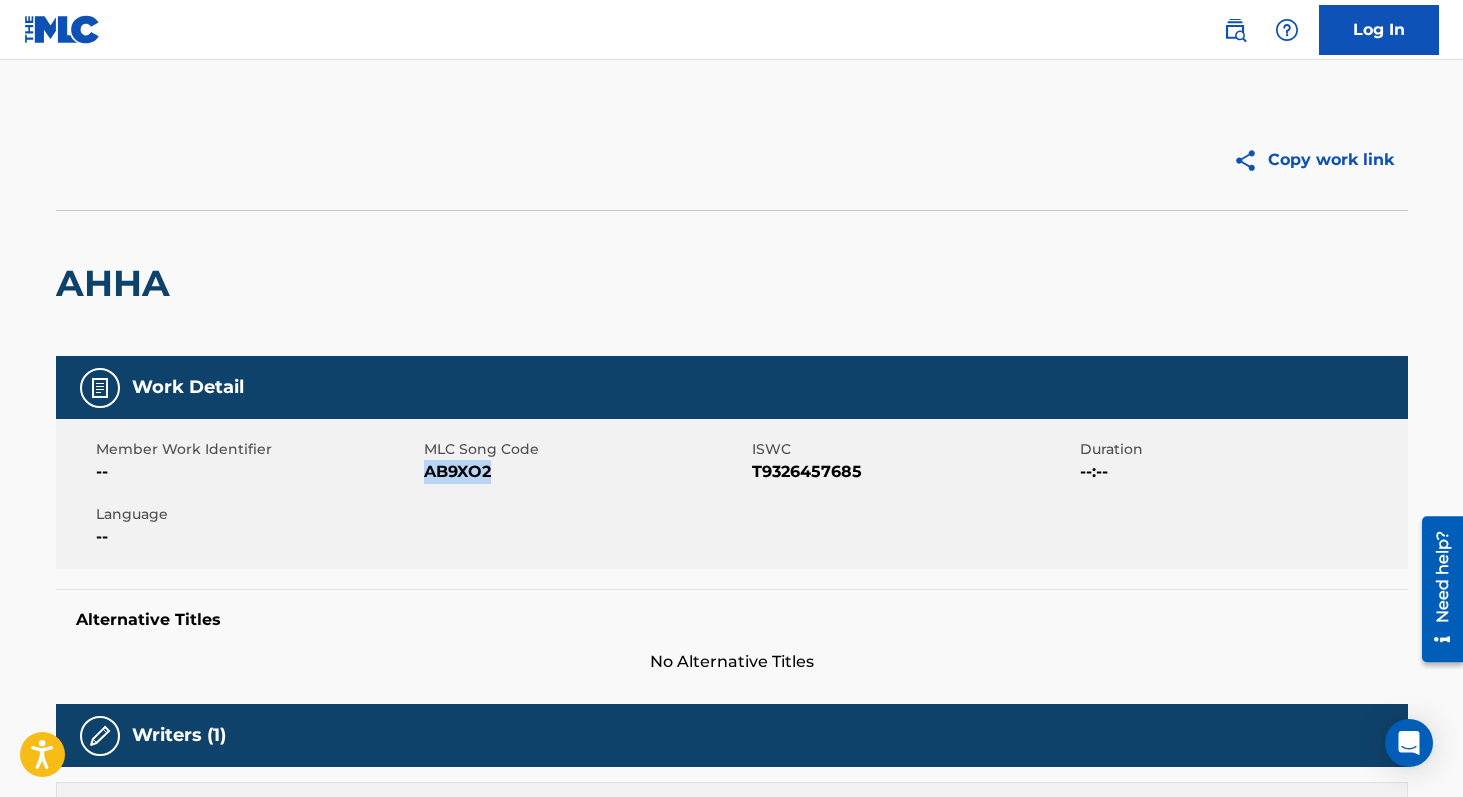 copy on "AB9XO2" 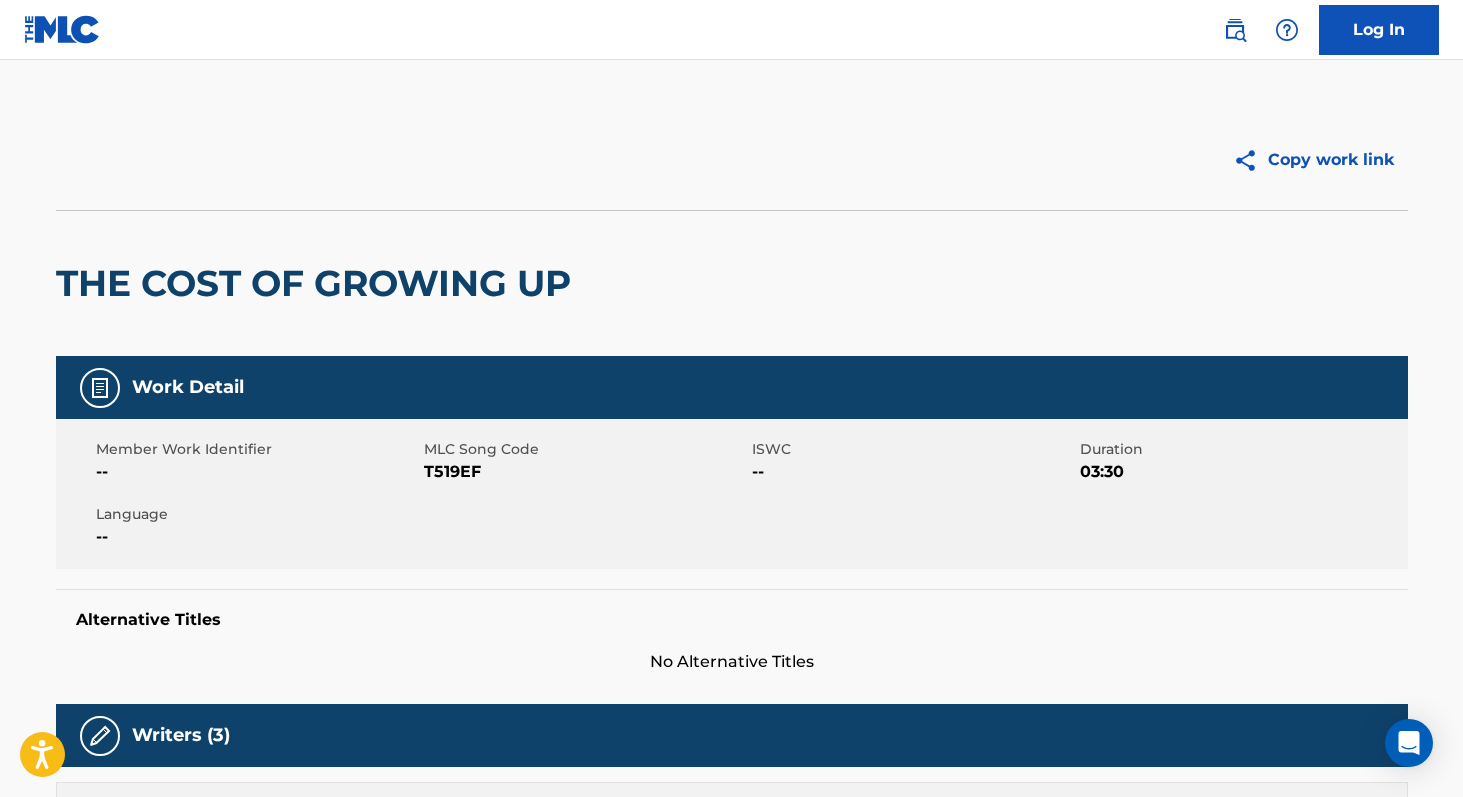 scroll, scrollTop: 0, scrollLeft: 0, axis: both 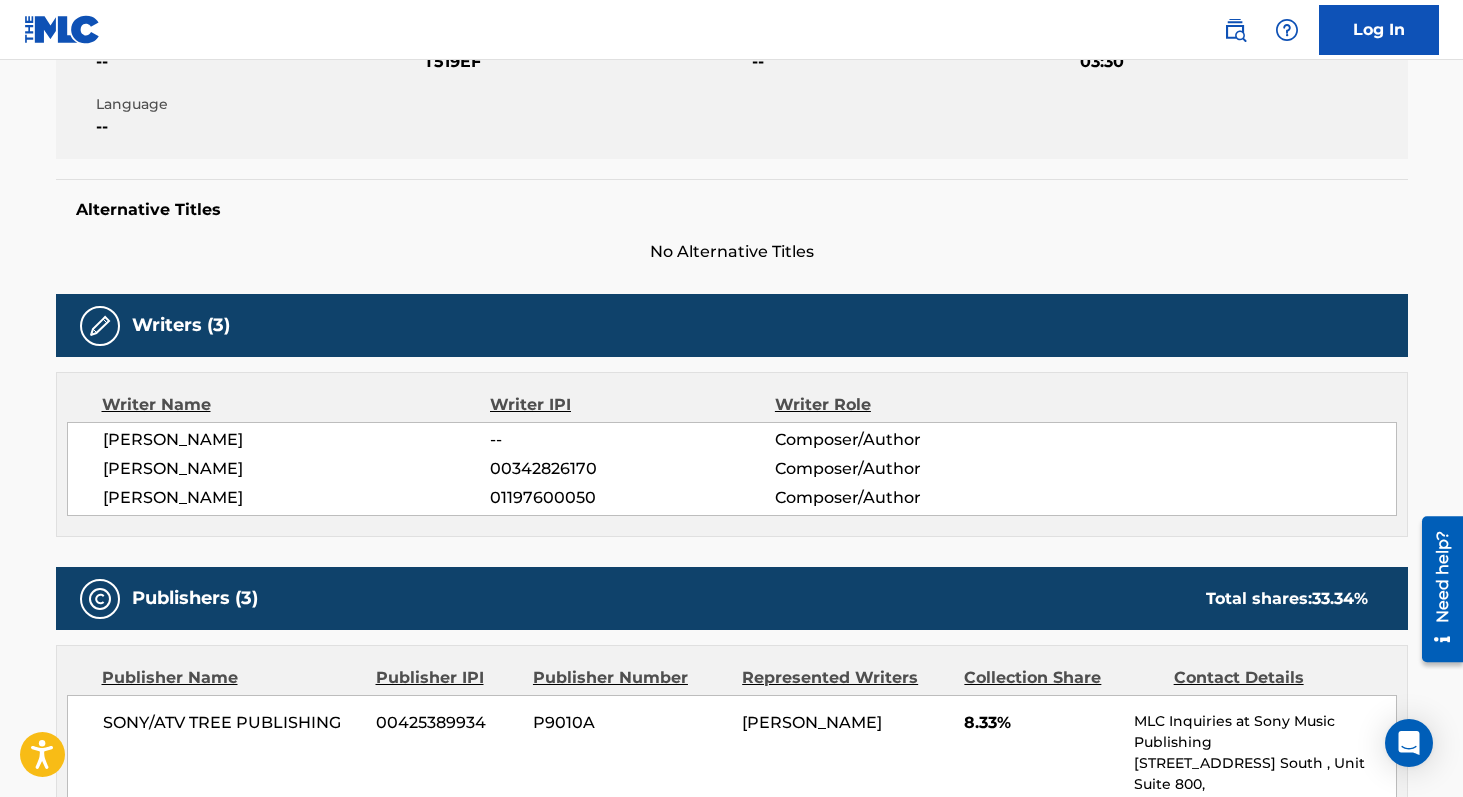 click on "01197600050" at bounding box center [632, 498] 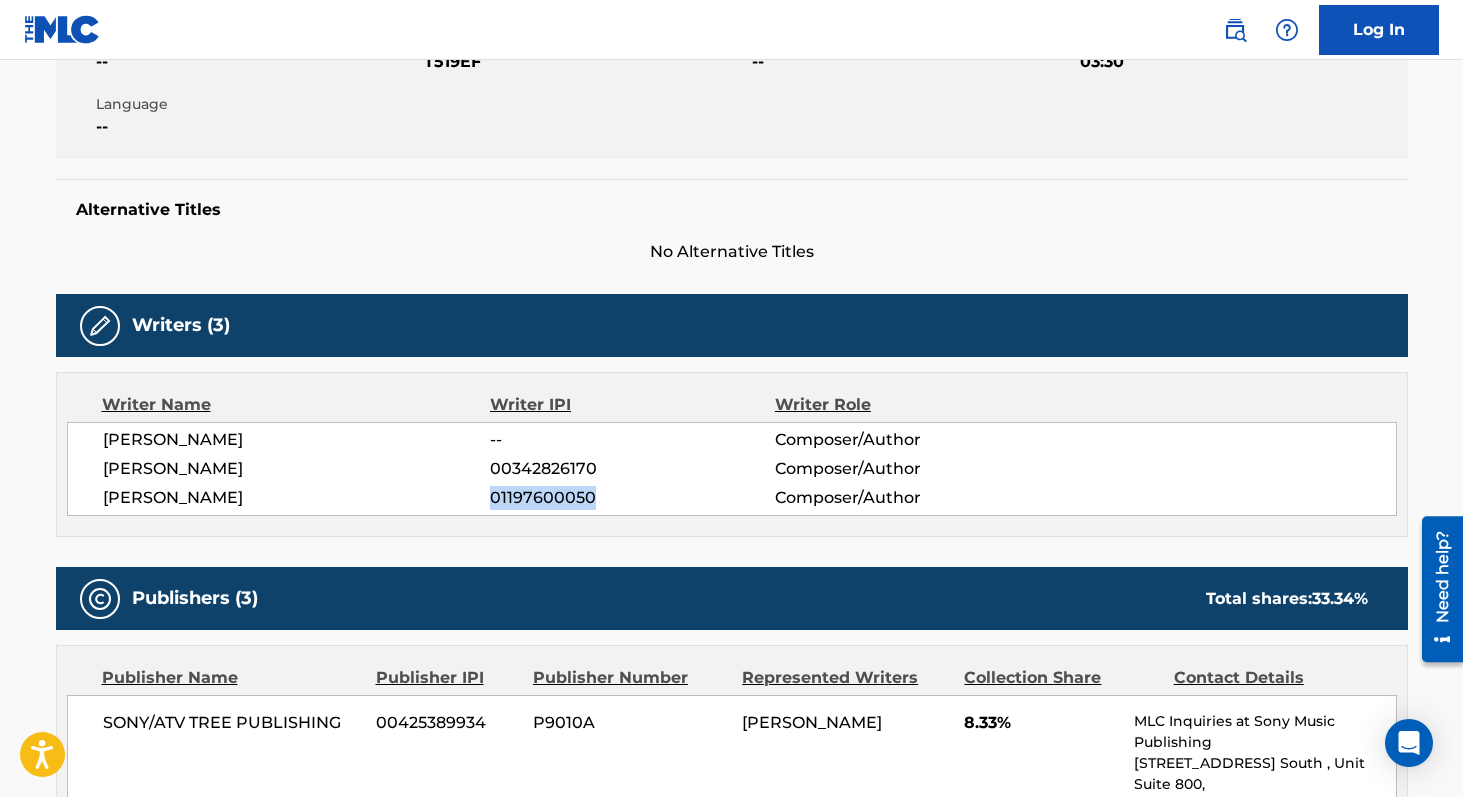 copy on "01197600050" 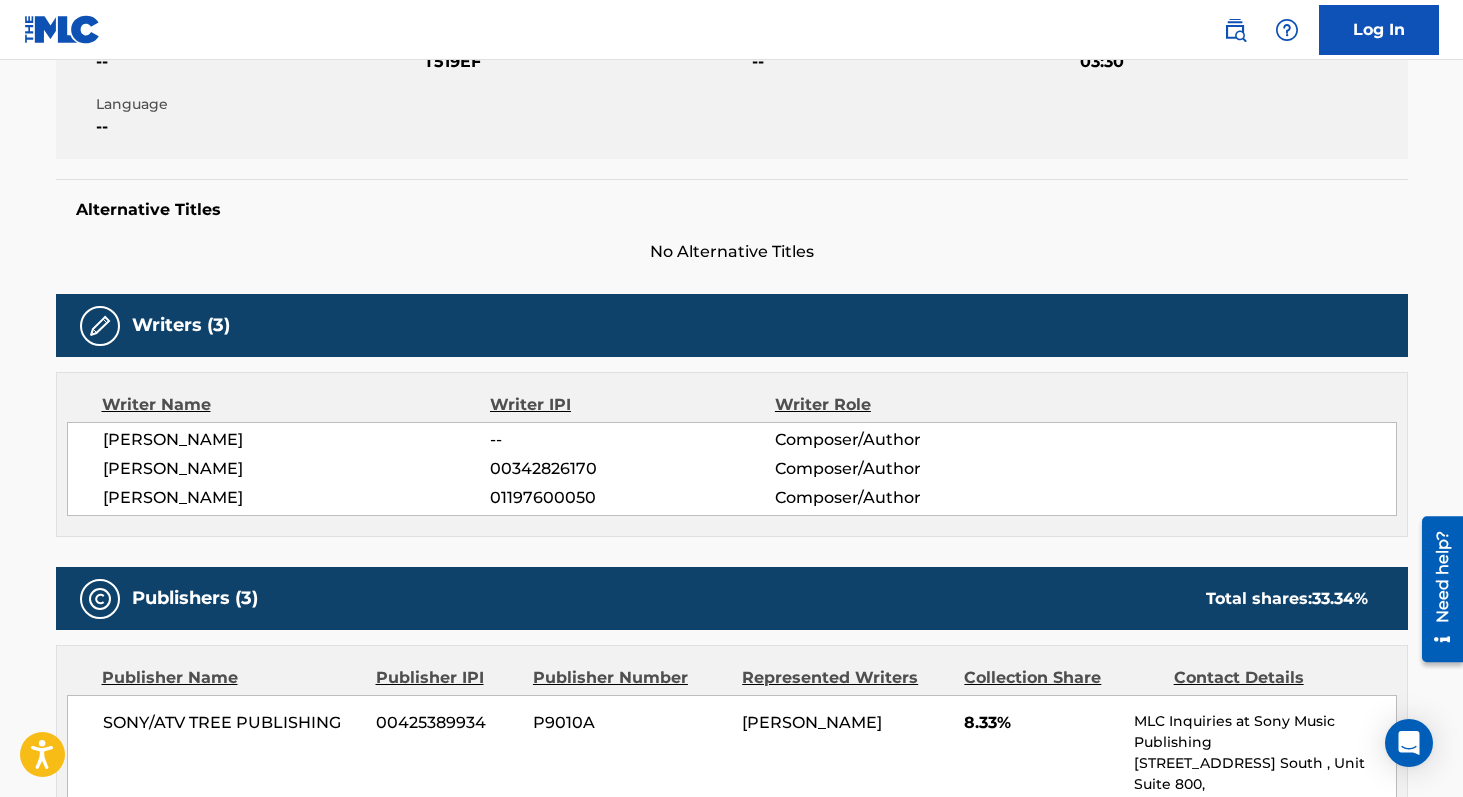 click on "00342826170" at bounding box center [632, 469] 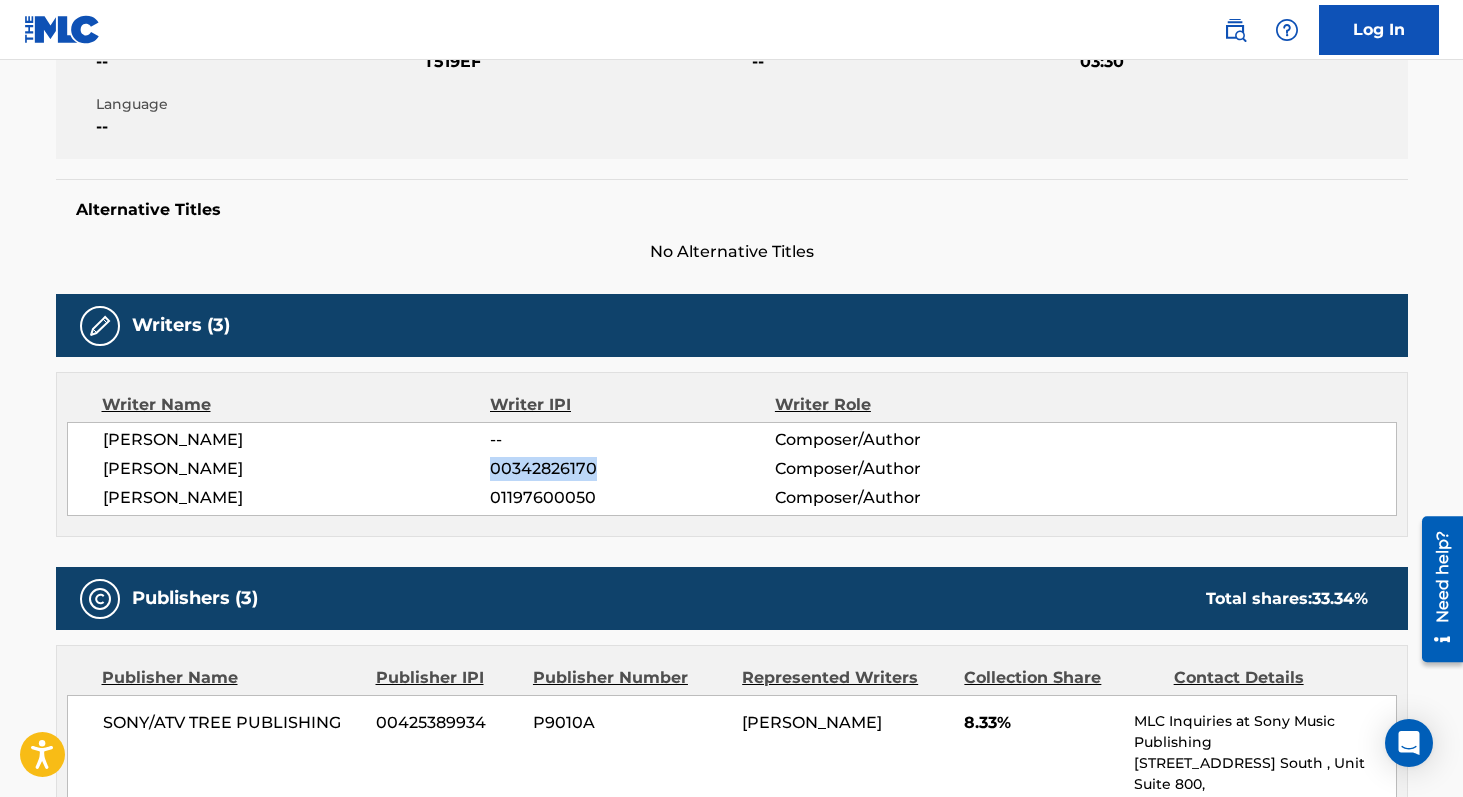 copy on "00342826170" 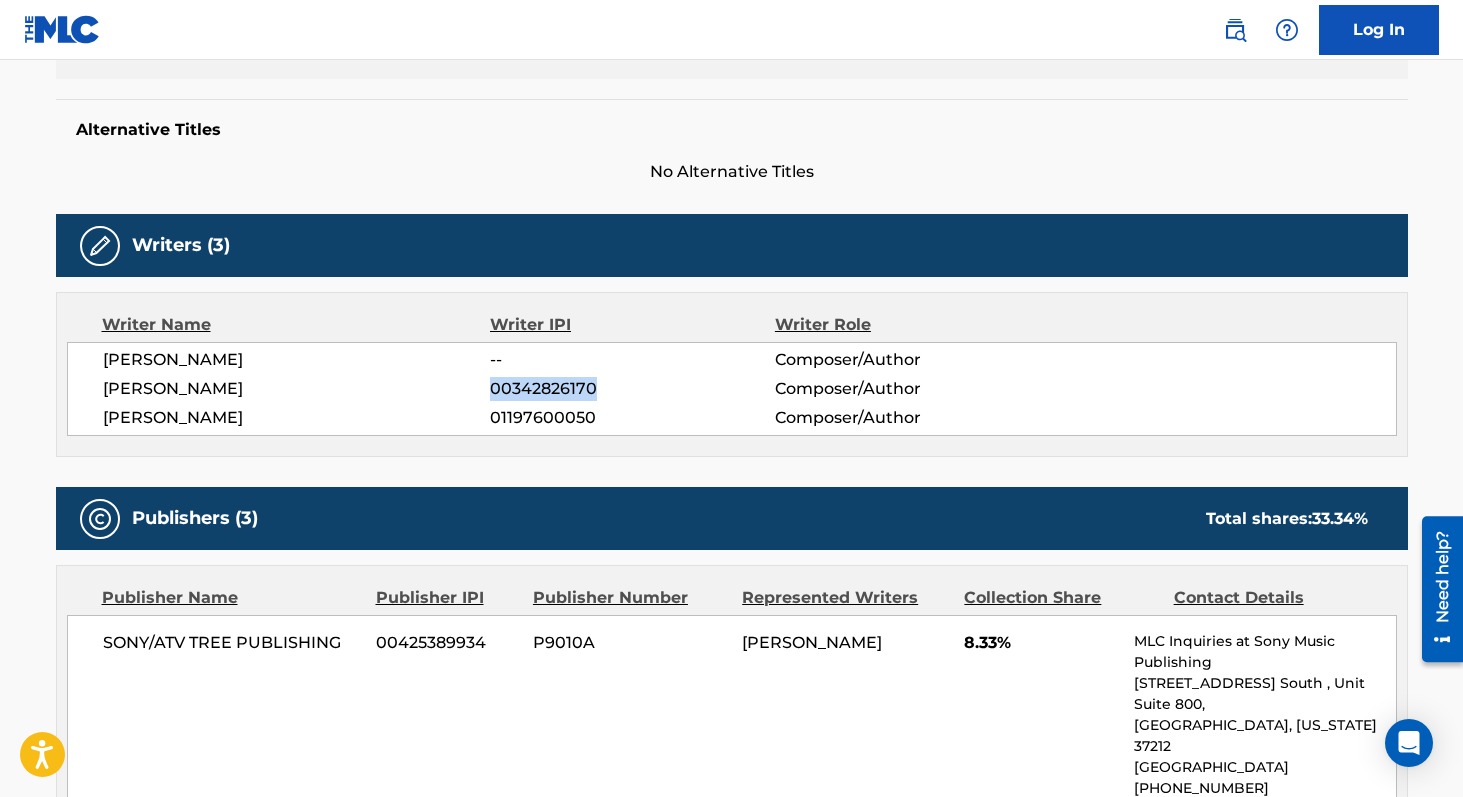 scroll, scrollTop: 48, scrollLeft: 0, axis: vertical 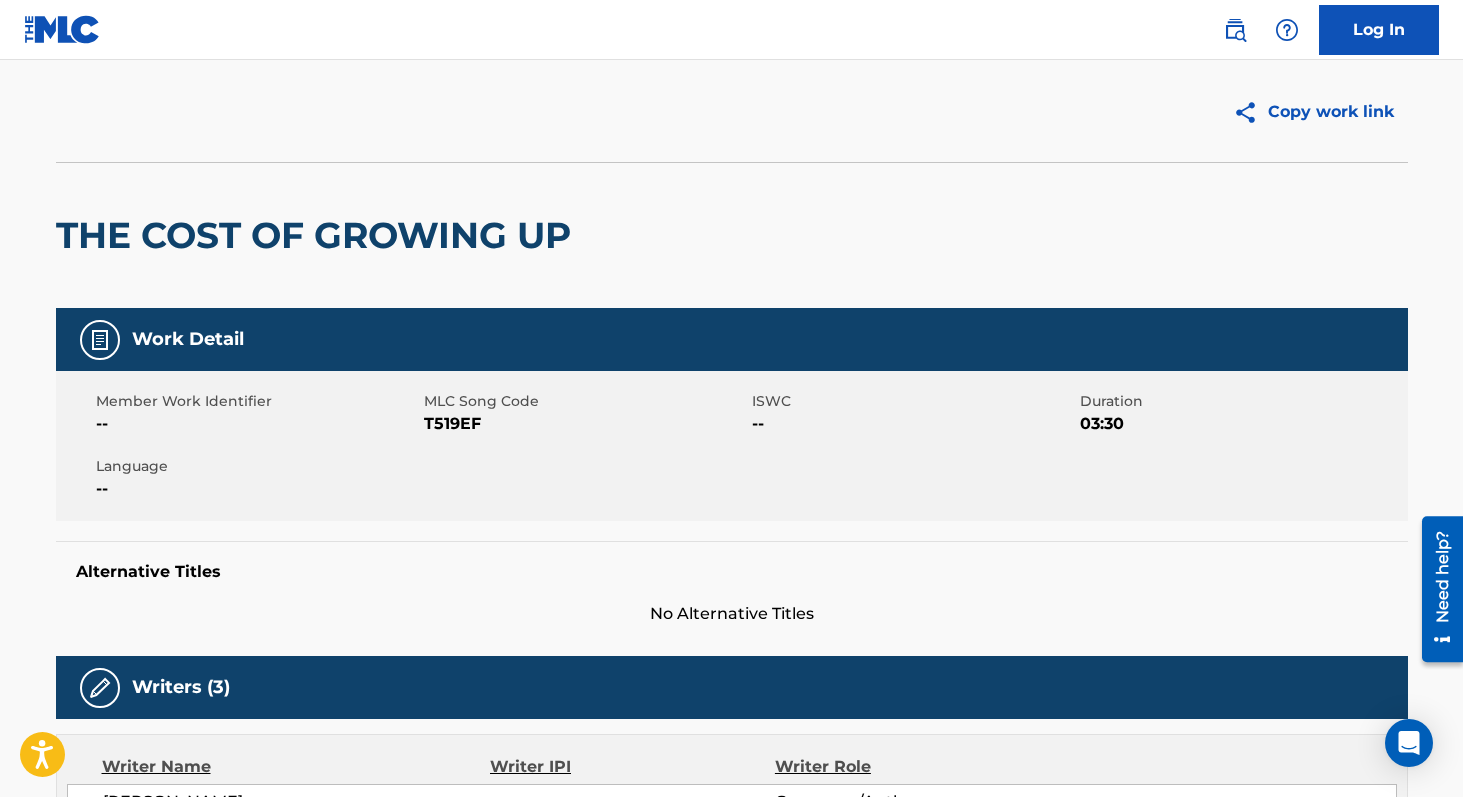 click on "T519EF" at bounding box center [585, 424] 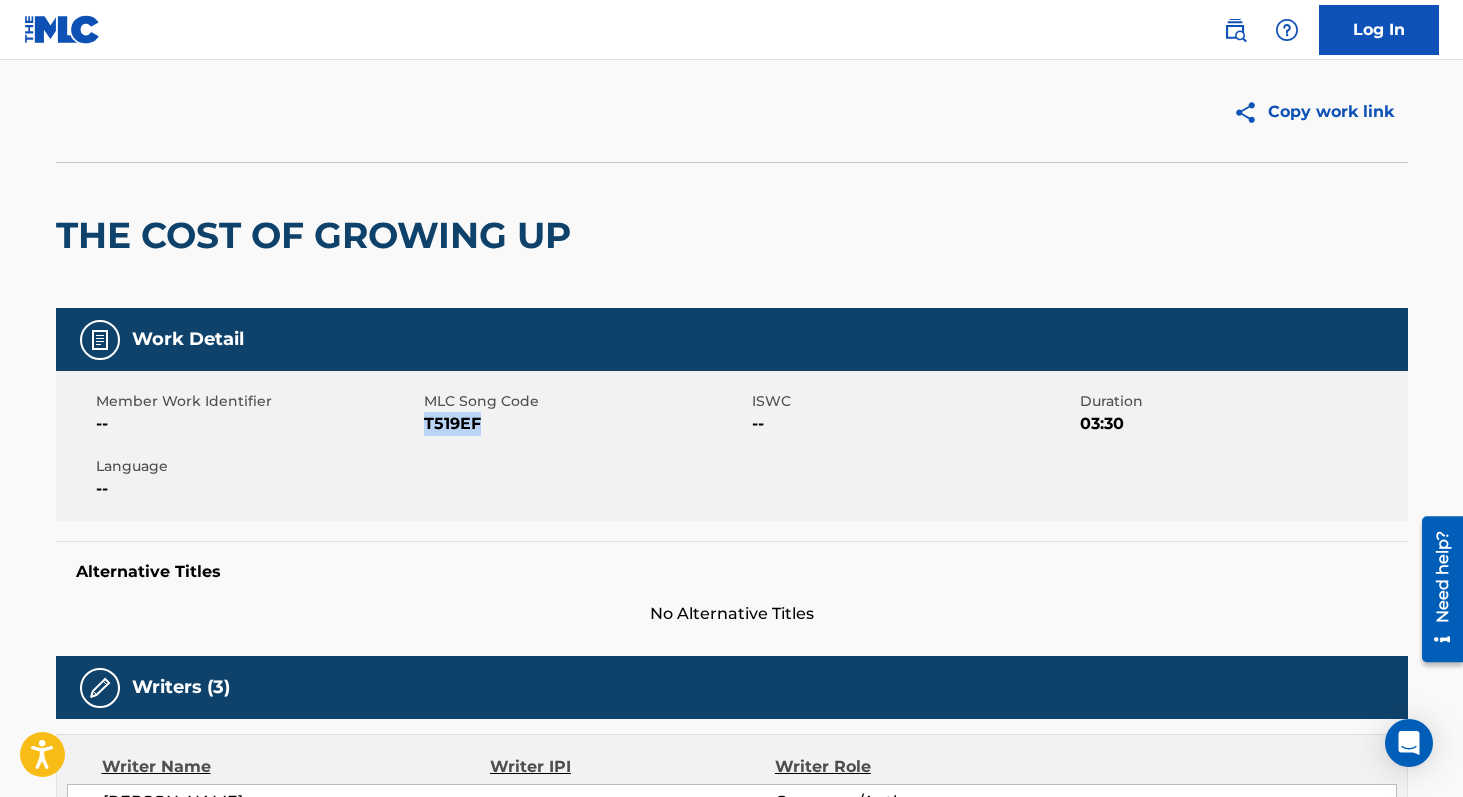 copy on "T519EF" 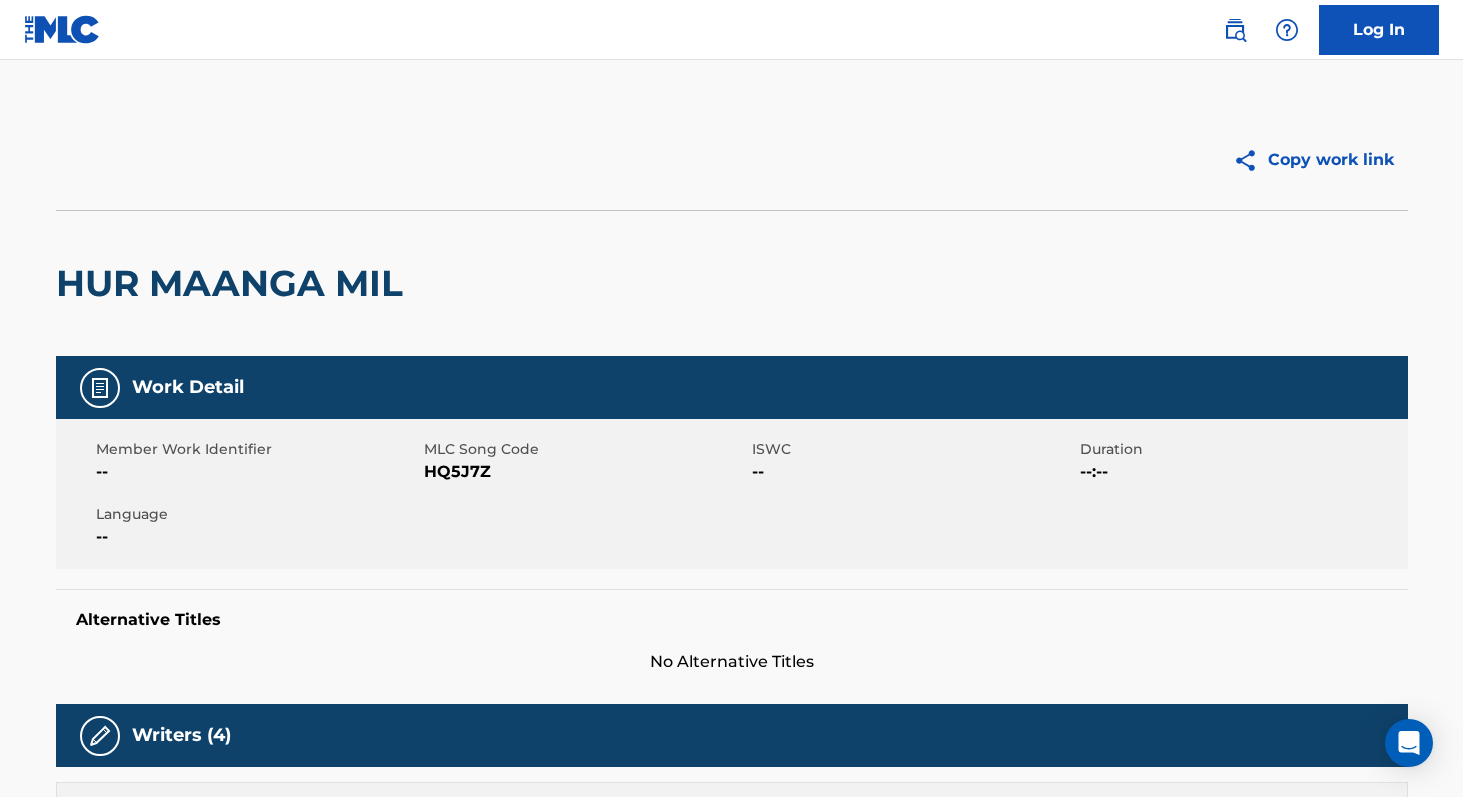 scroll, scrollTop: 0, scrollLeft: 0, axis: both 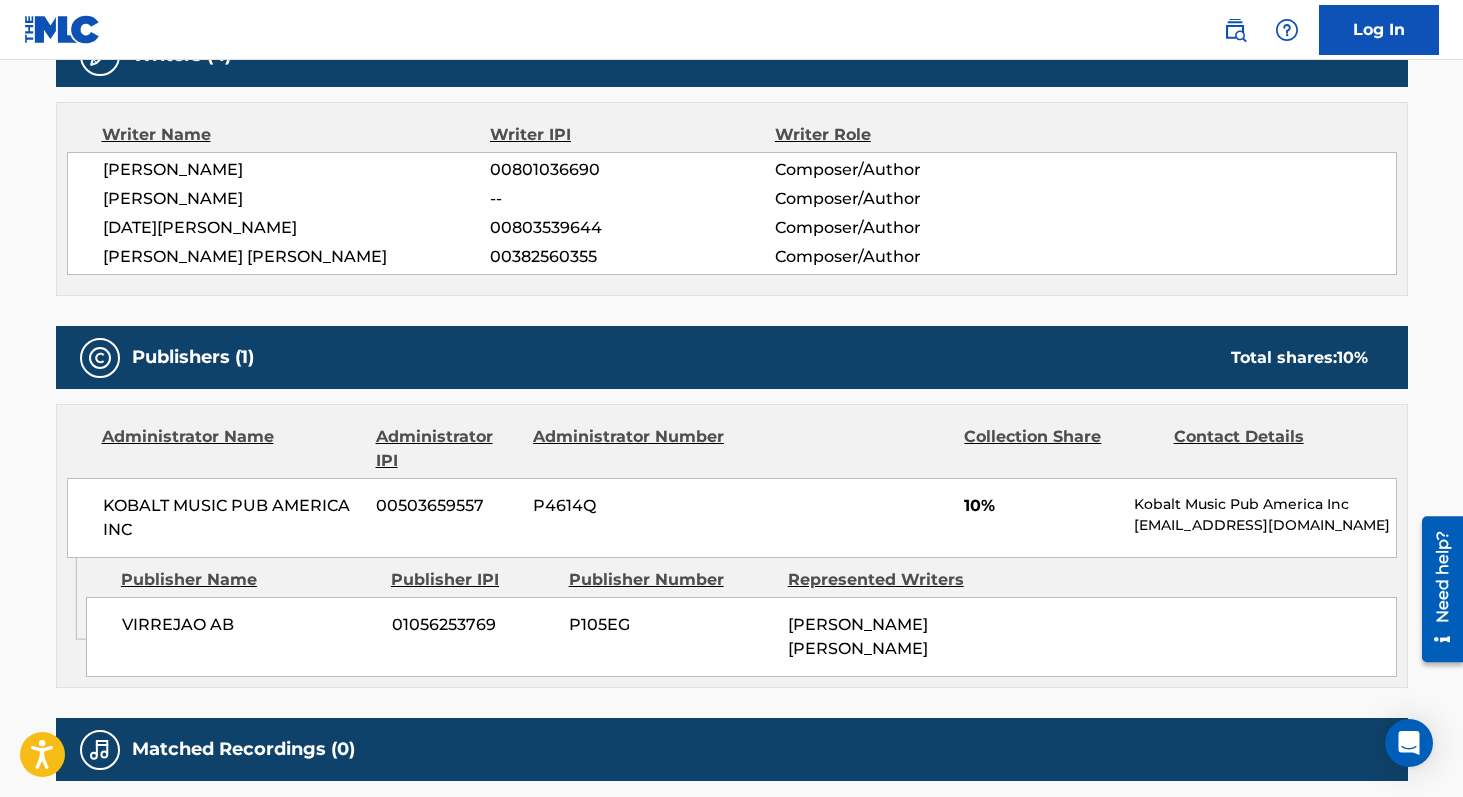 click on "00801036690" at bounding box center (632, 170) 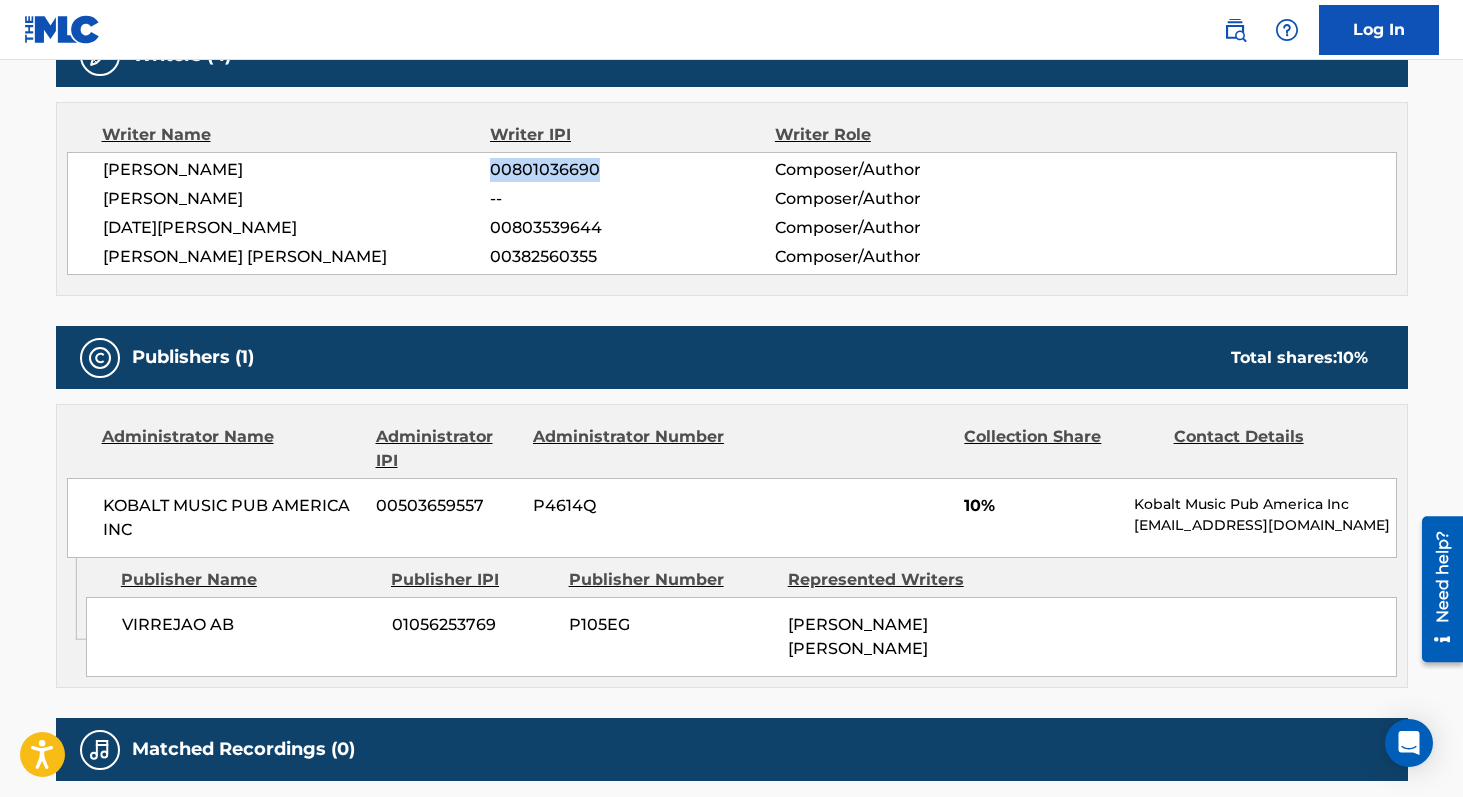 copy on "00801036690" 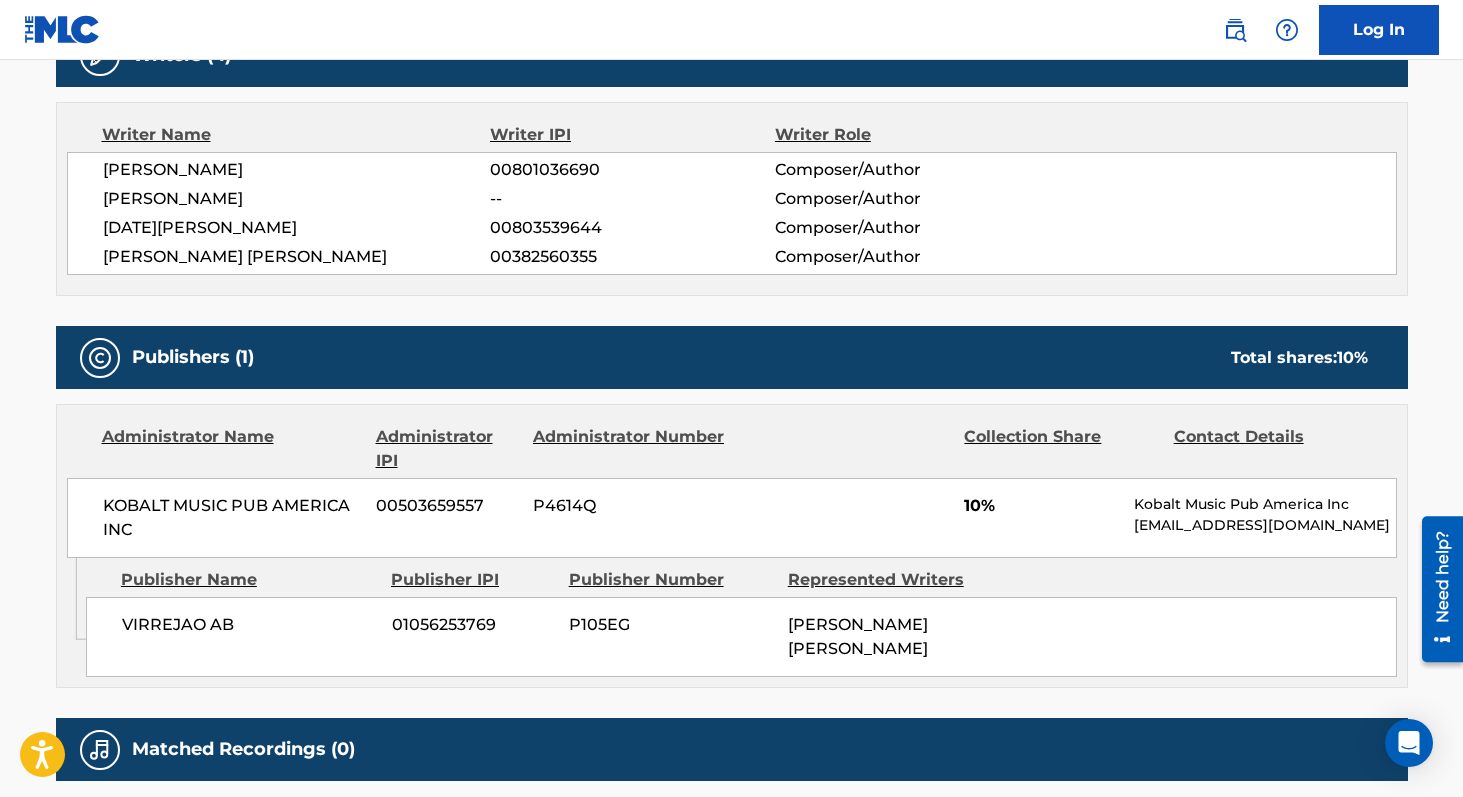click on "00803539644" at bounding box center (632, 228) 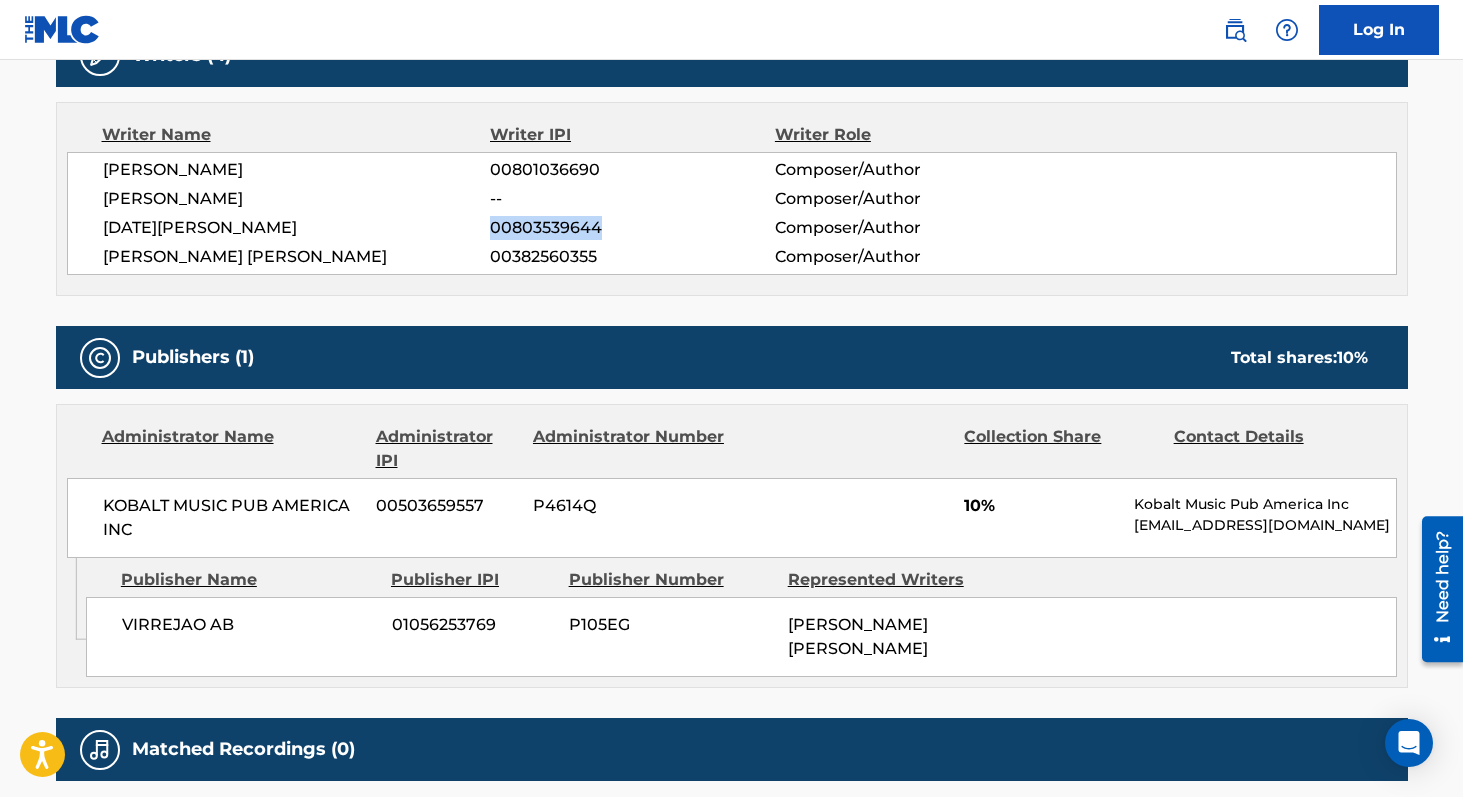 copy on "00803539644" 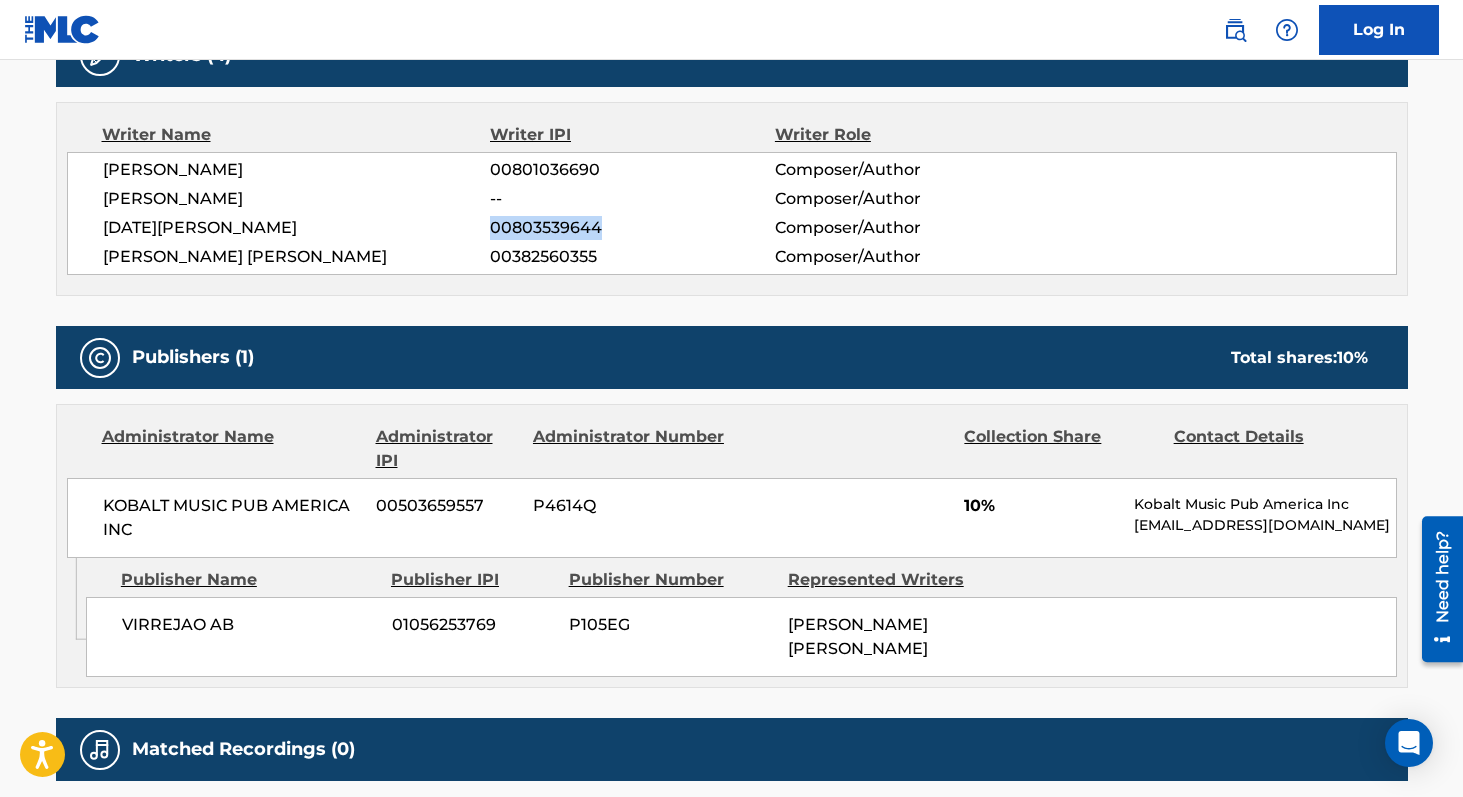 click on "00382560355" at bounding box center (632, 257) 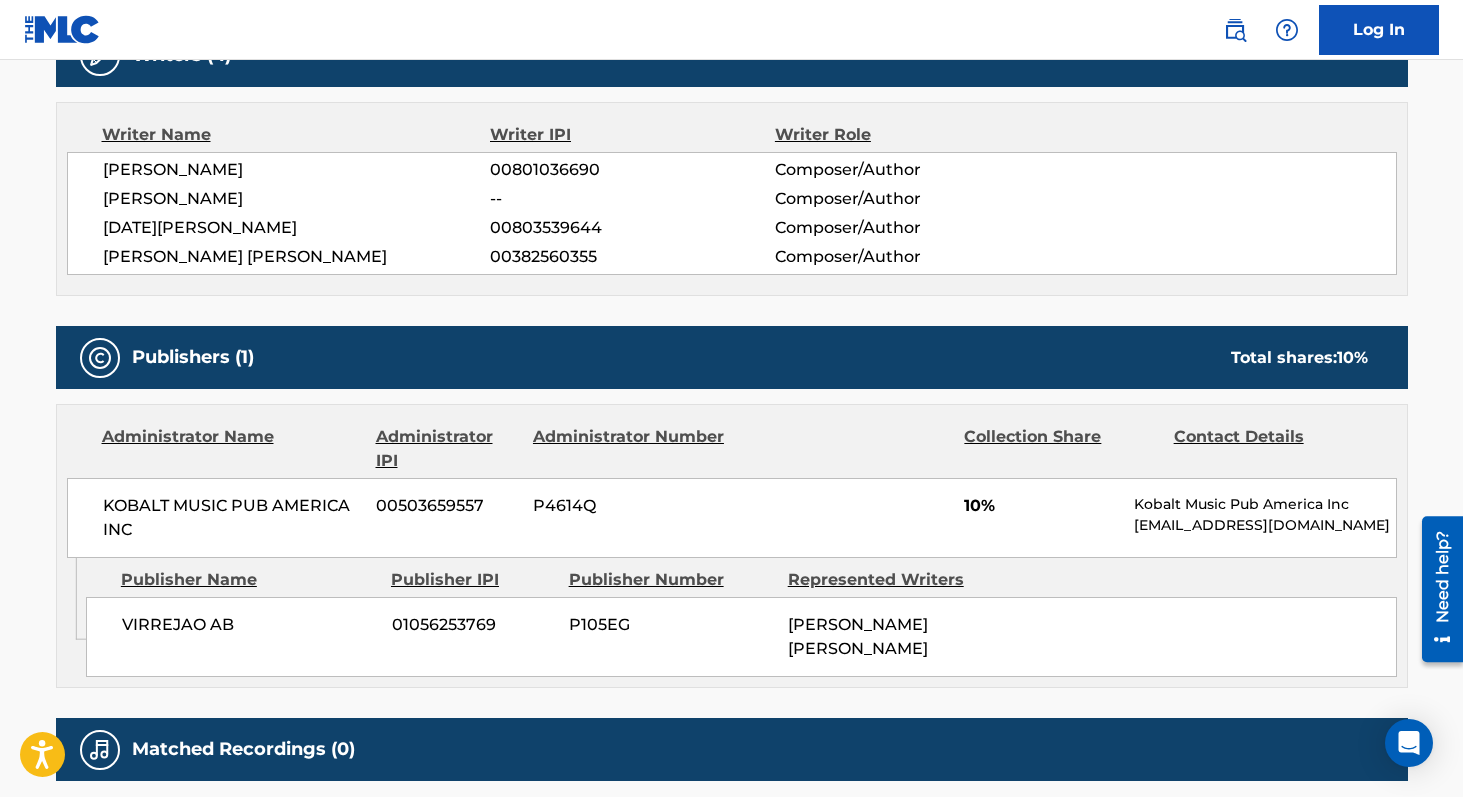 click on "00382560355" at bounding box center [632, 257] 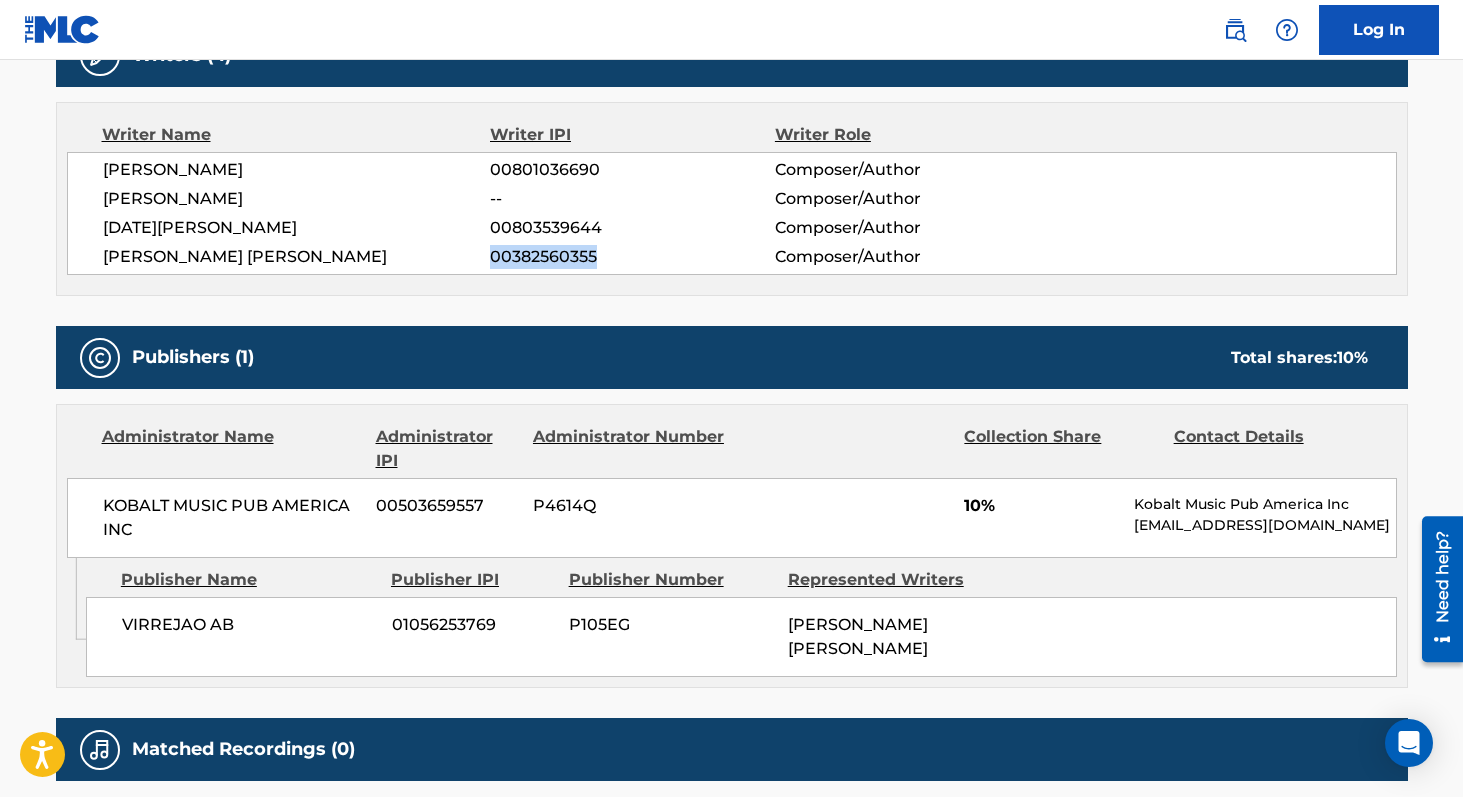 copy on "00382560355" 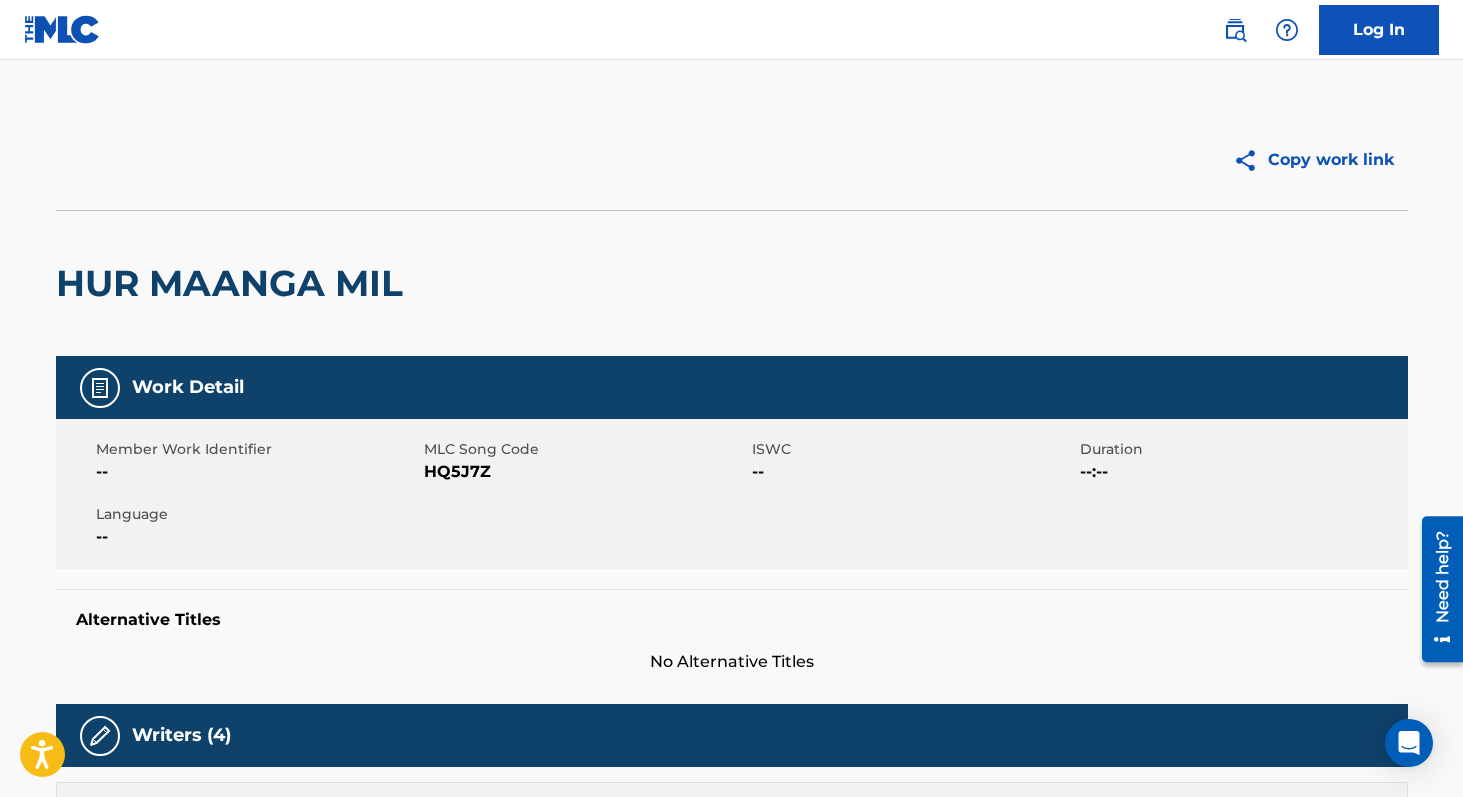 click on "HQ5J7Z" at bounding box center [585, 472] 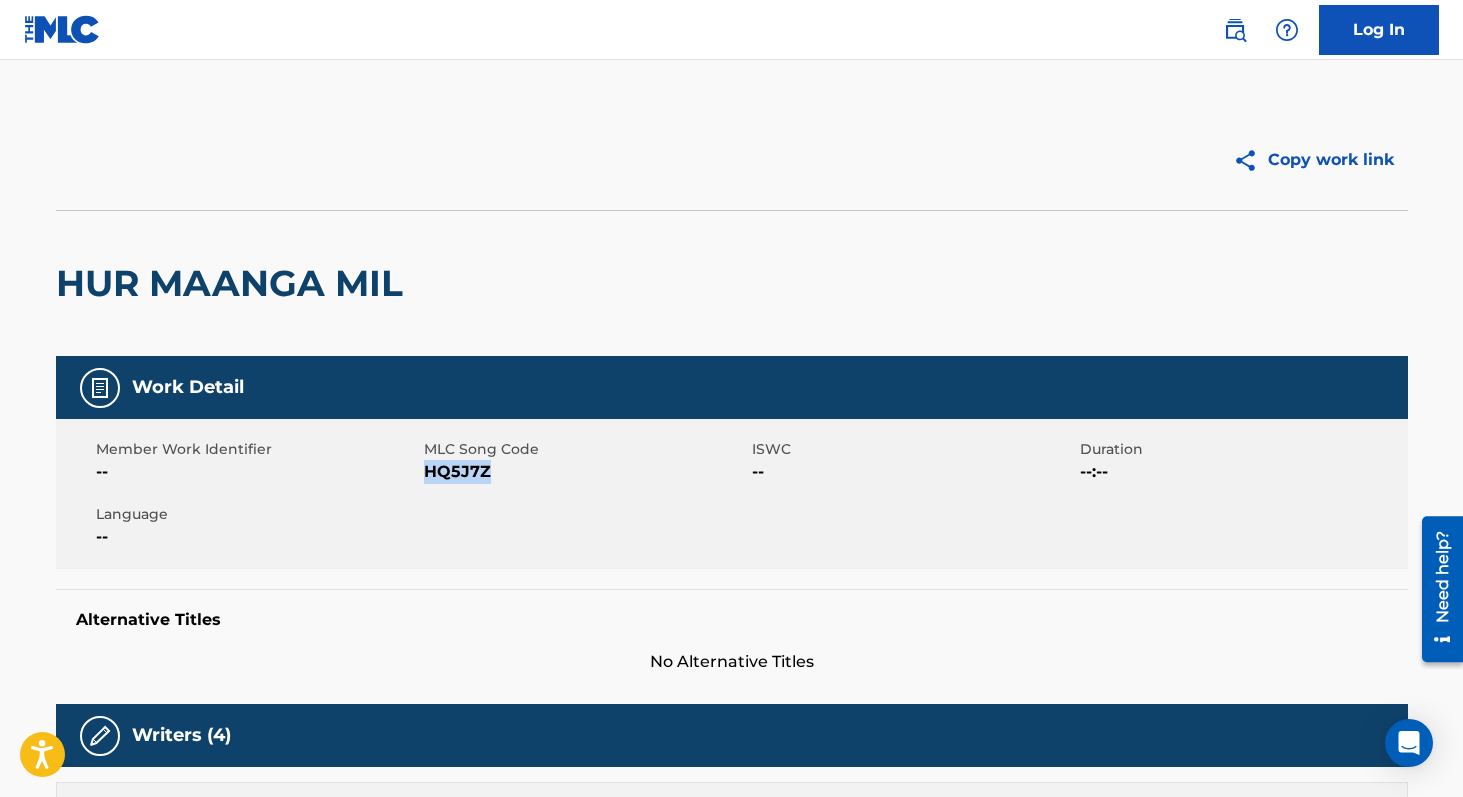 copy on "HQ5J7Z" 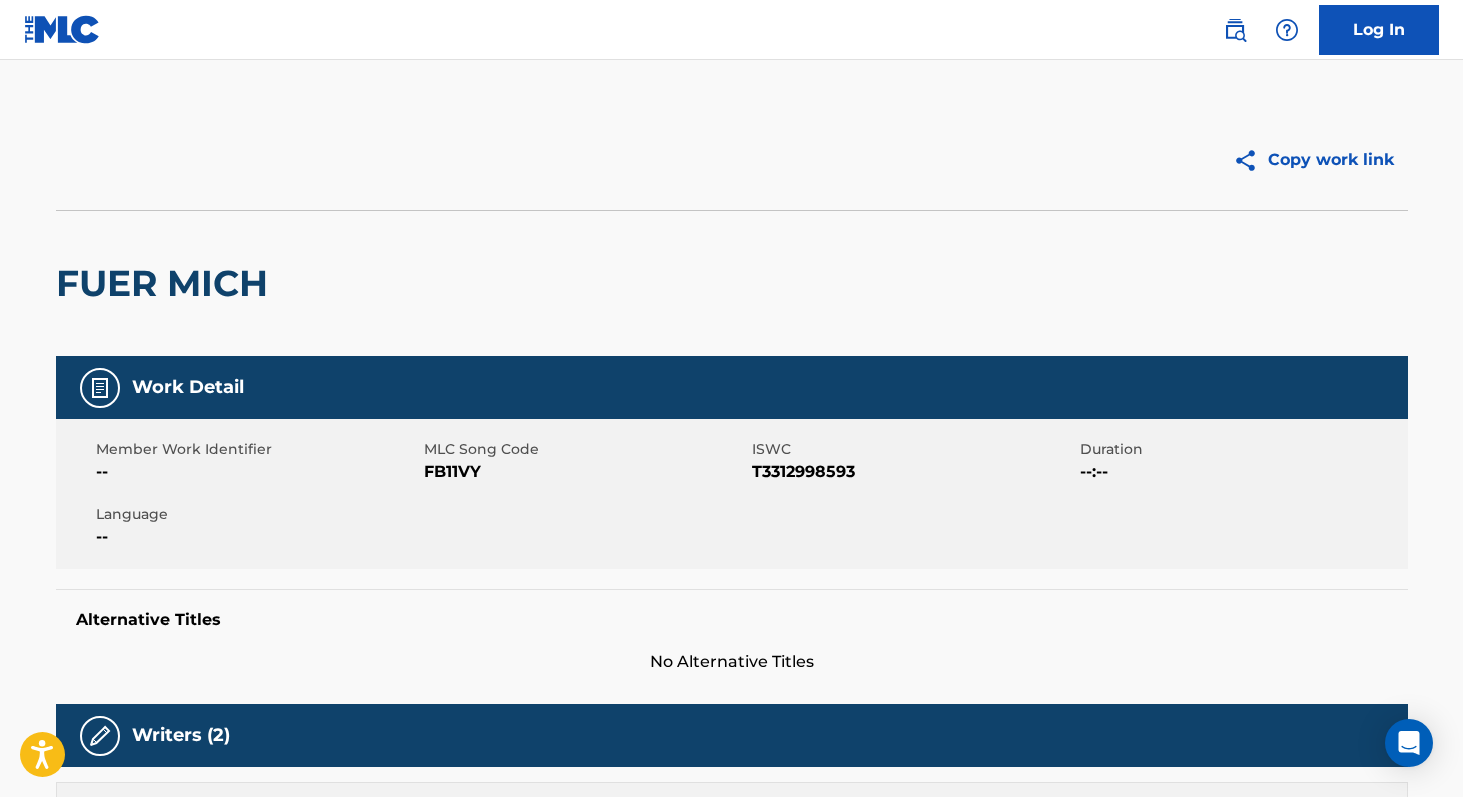 scroll, scrollTop: 0, scrollLeft: 0, axis: both 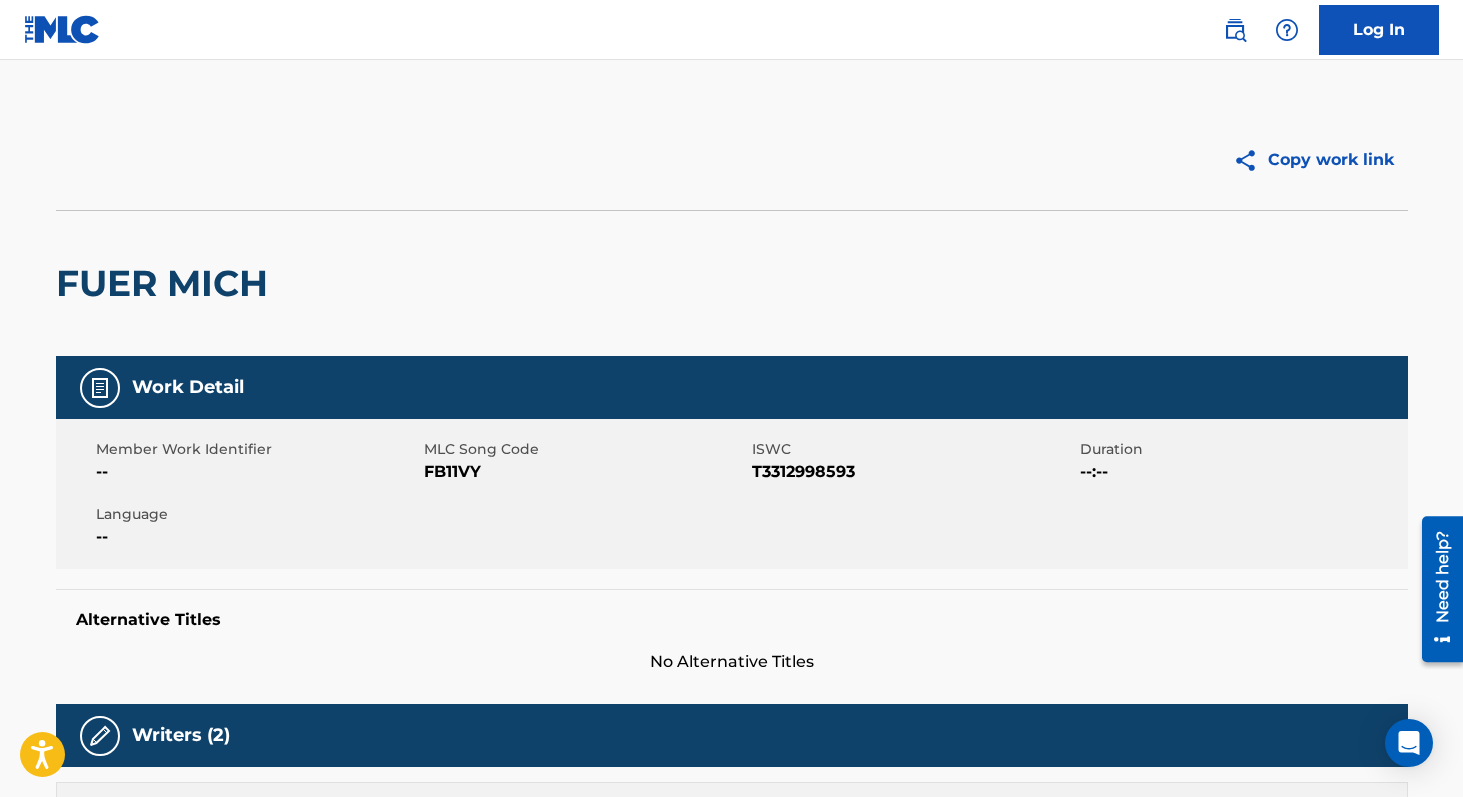 click on "FB11VY" at bounding box center [585, 472] 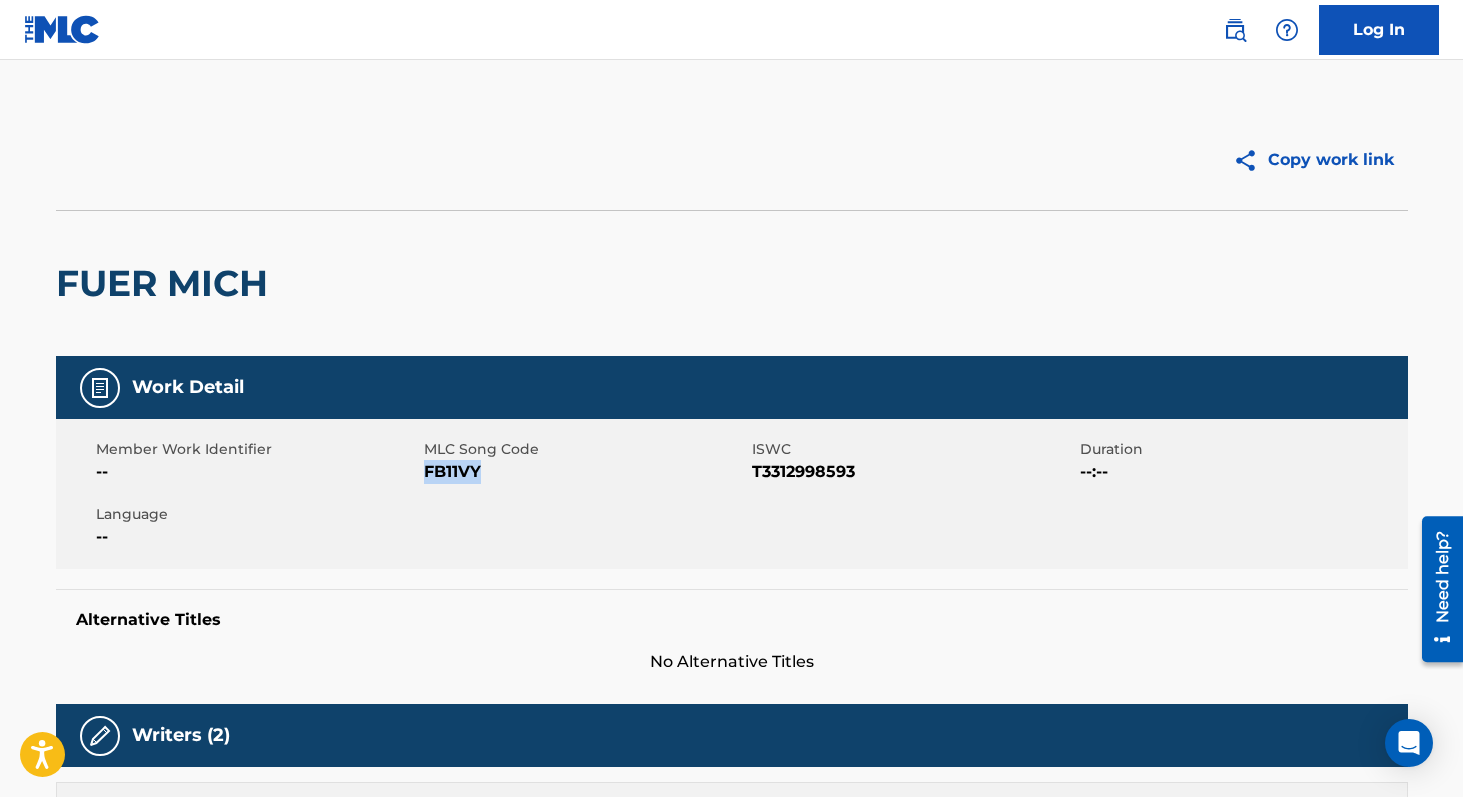 copy on "FB11VY" 